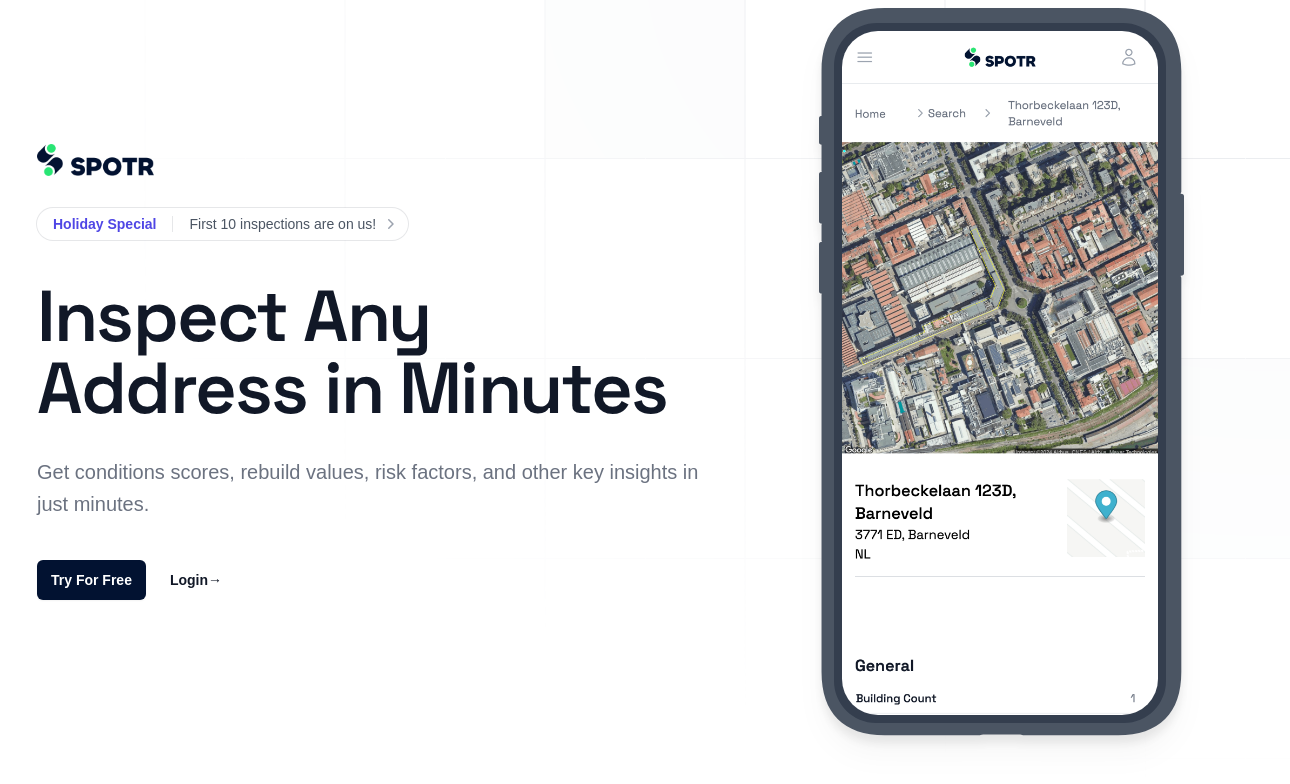 scroll, scrollTop: 0, scrollLeft: 0, axis: both 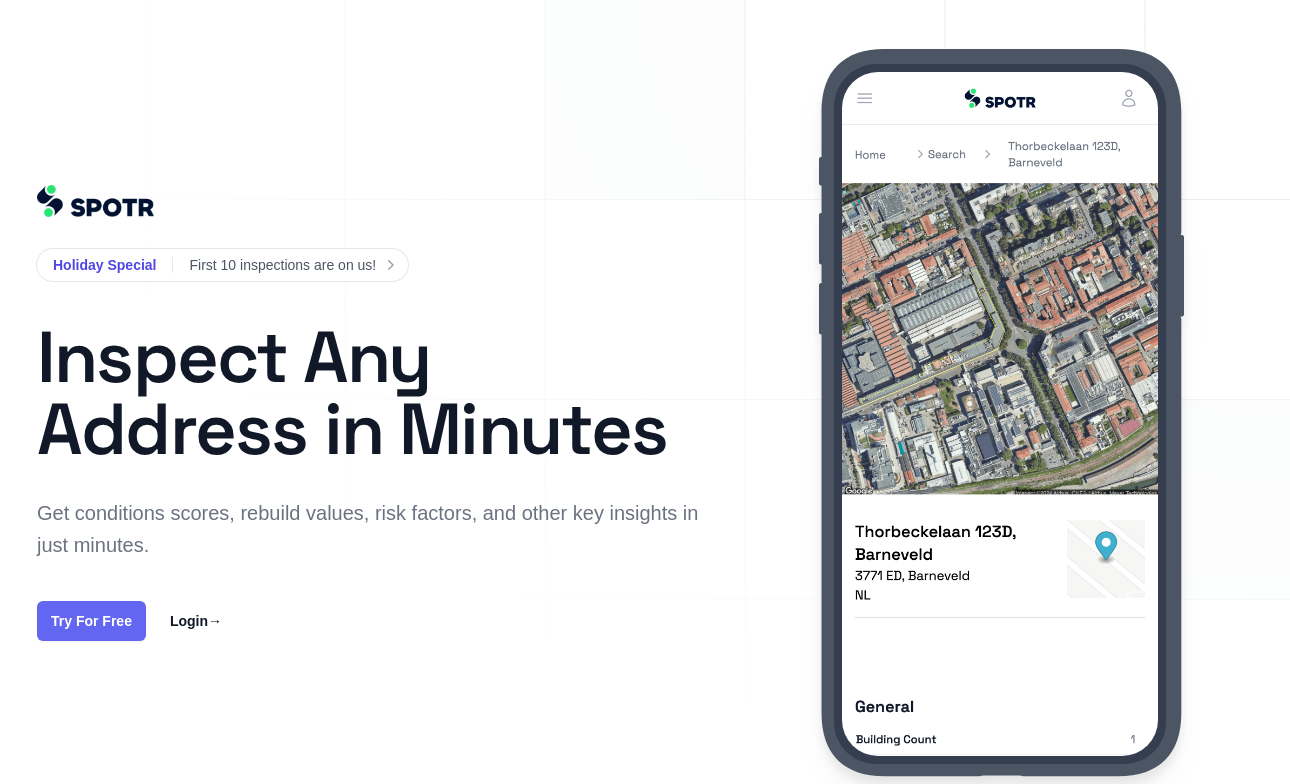 click on "Try For Free" at bounding box center [91, 621] 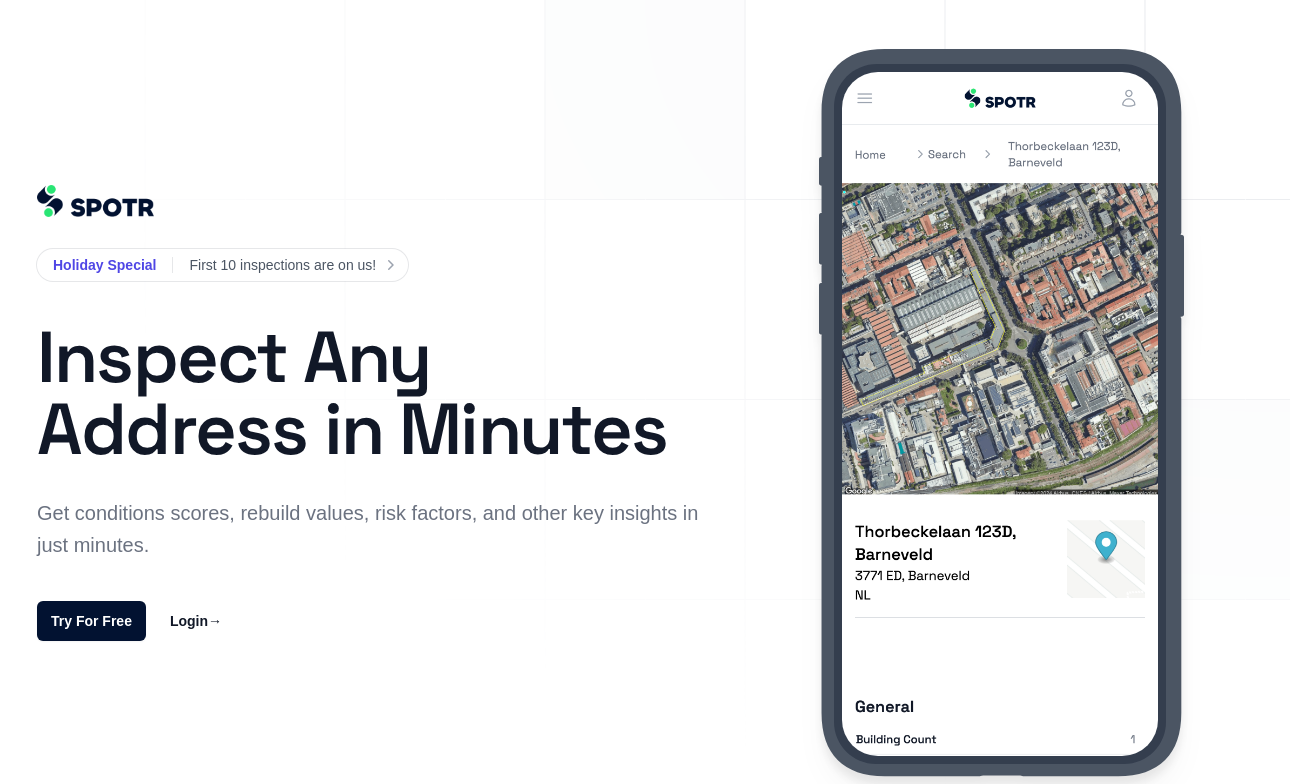 scroll, scrollTop: 0, scrollLeft: 0, axis: both 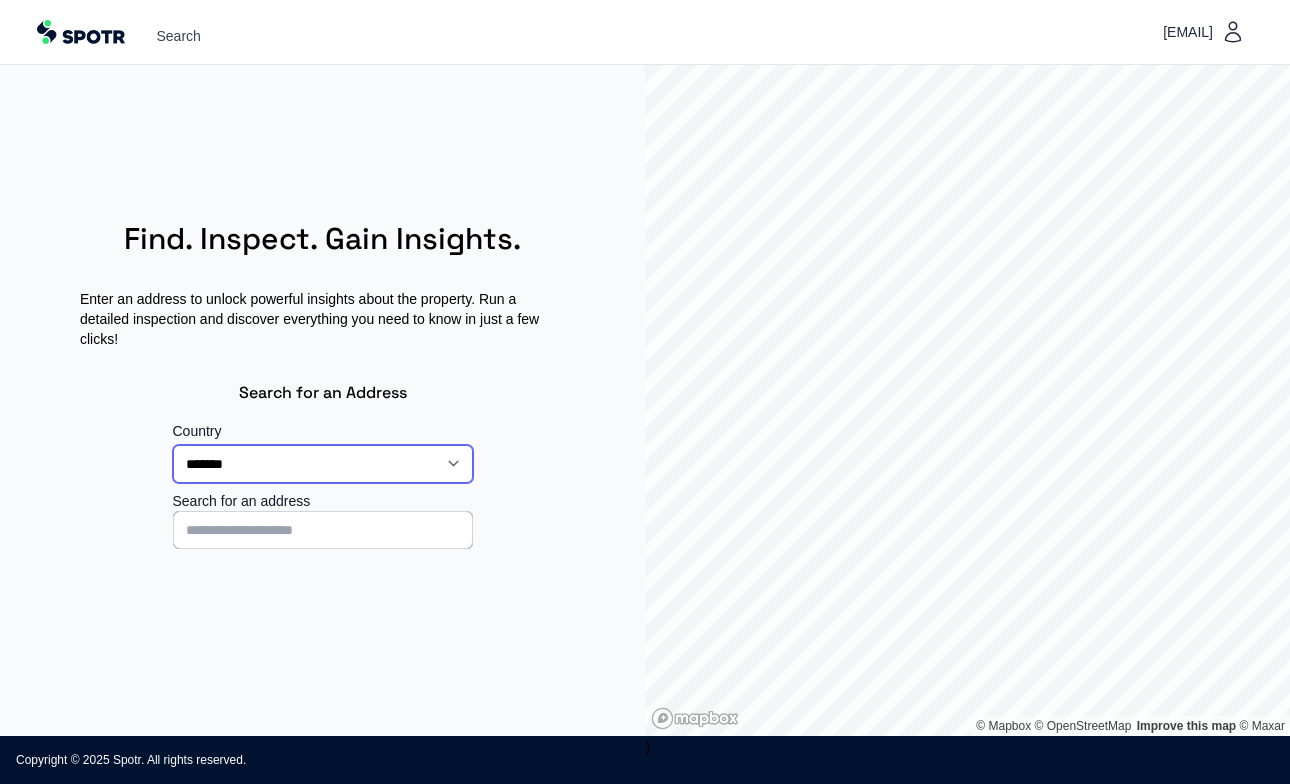 click on "**********" at bounding box center [323, 464] 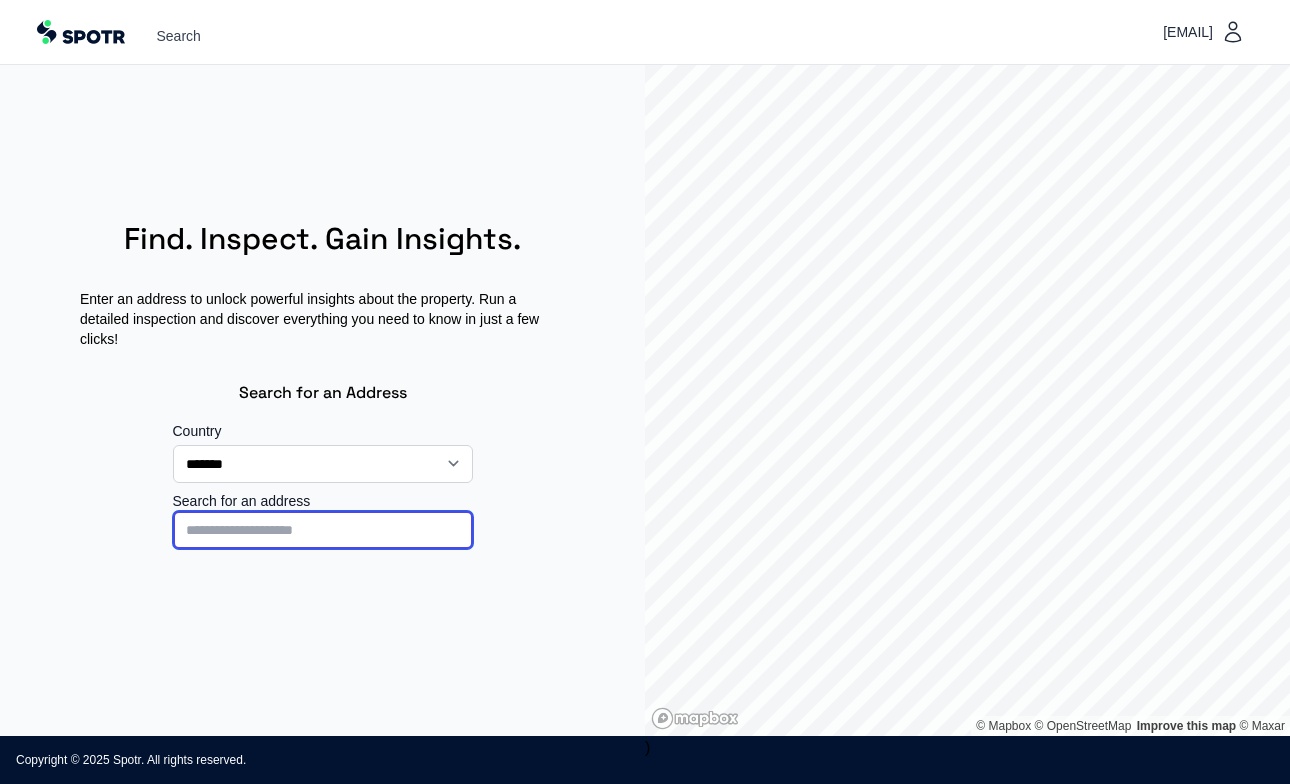 click at bounding box center [323, 530] 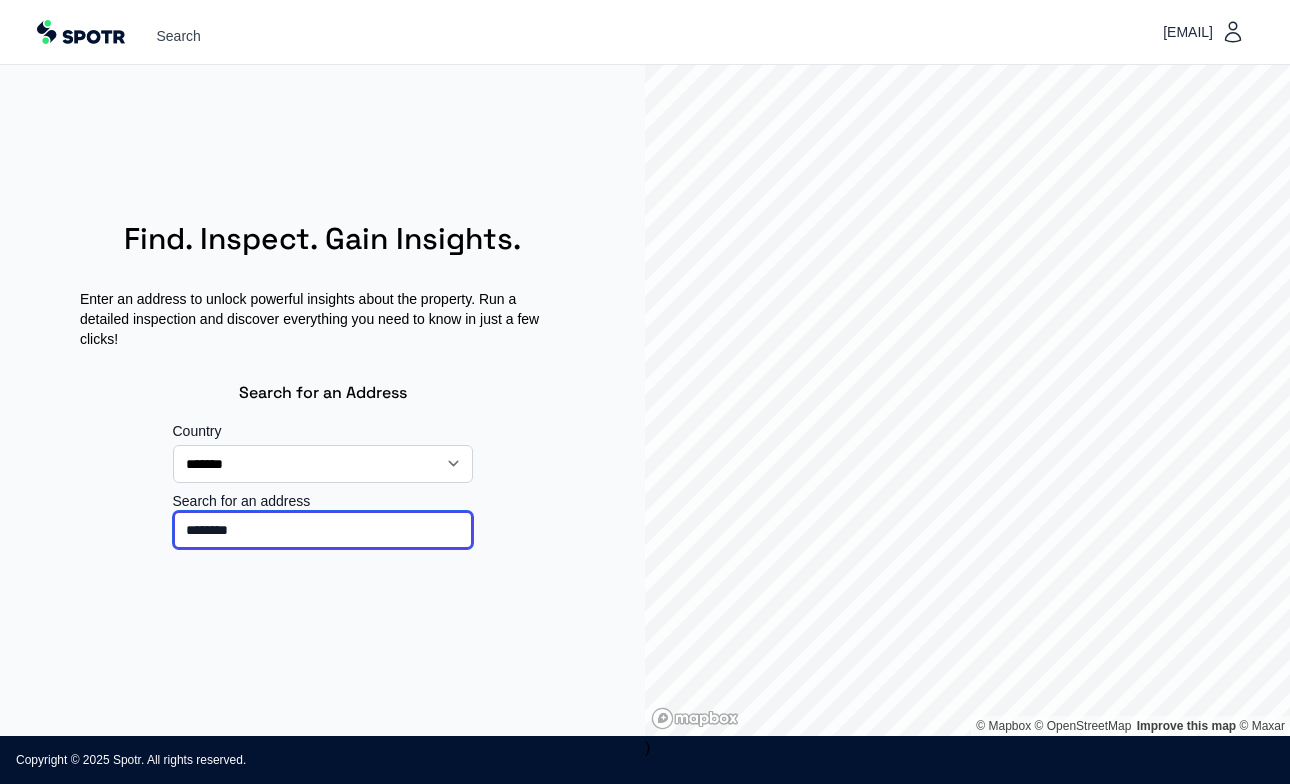 click on "********" at bounding box center (323, 530) 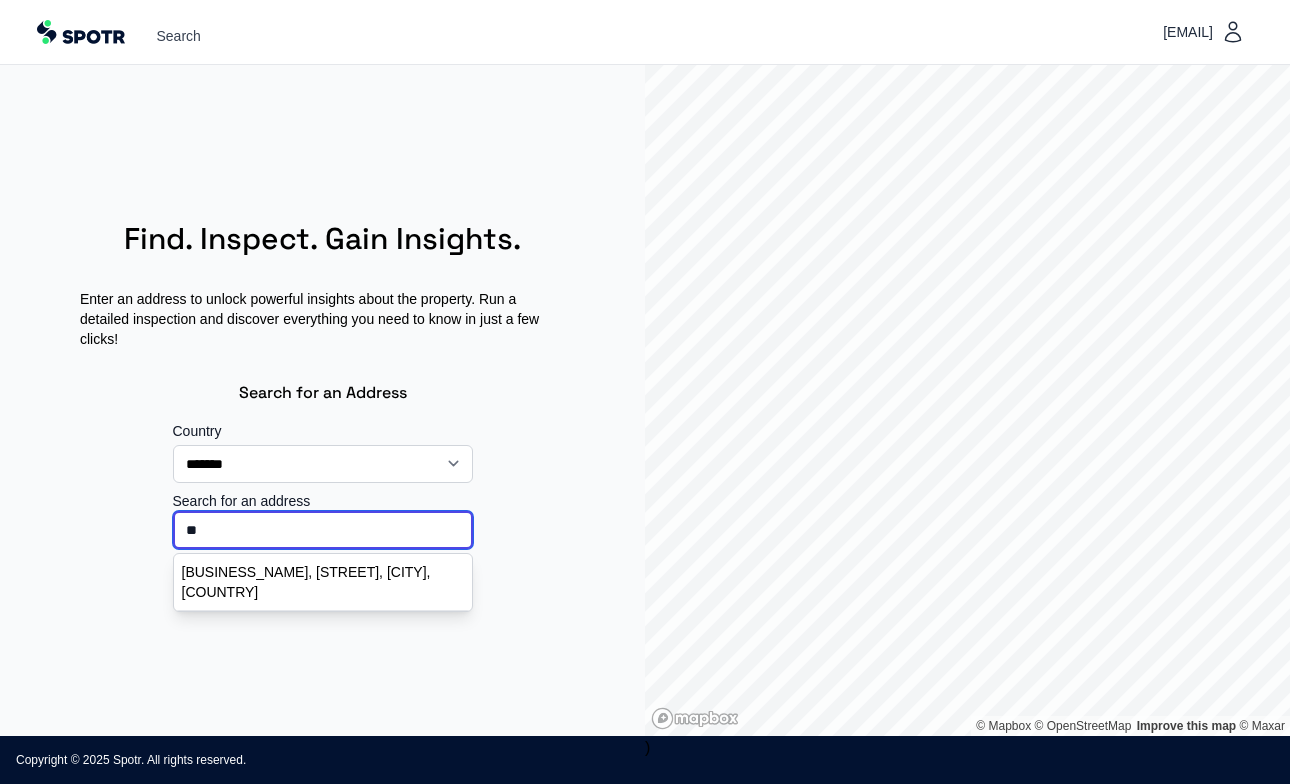 type on "*" 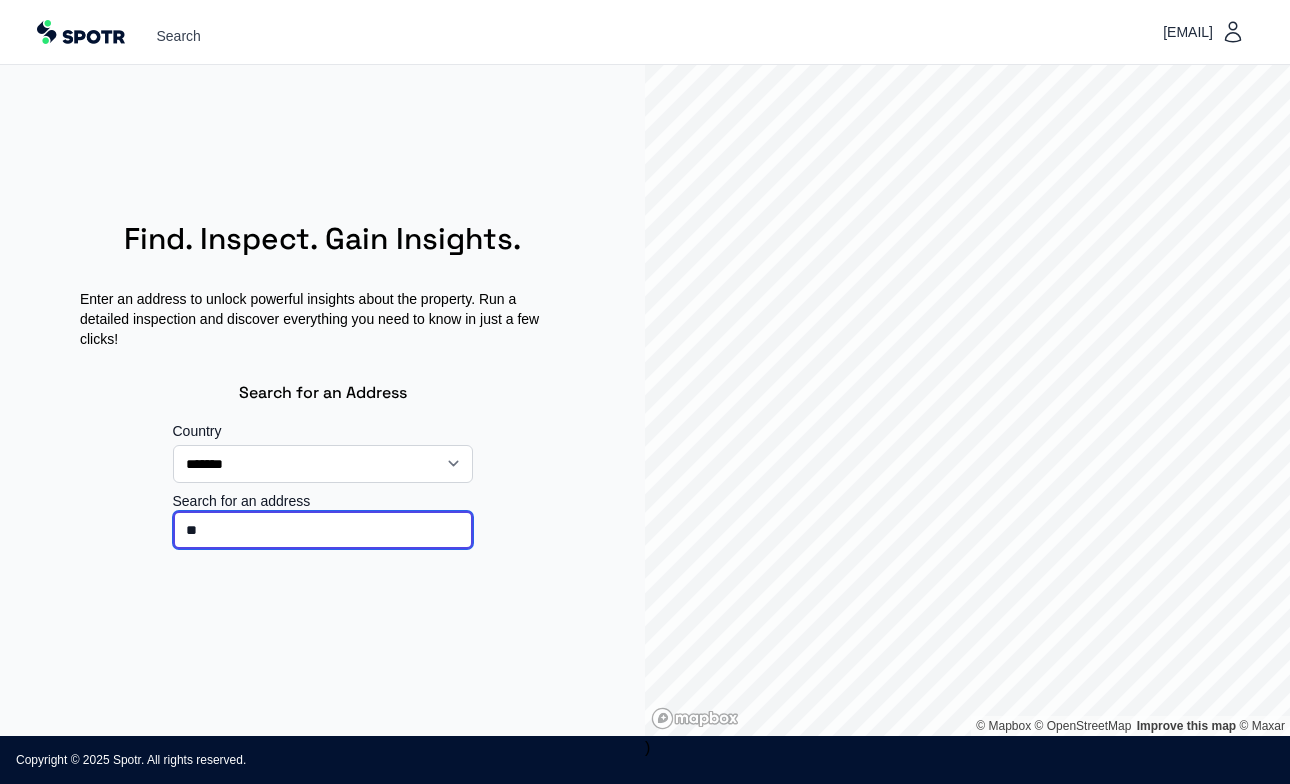type on "*" 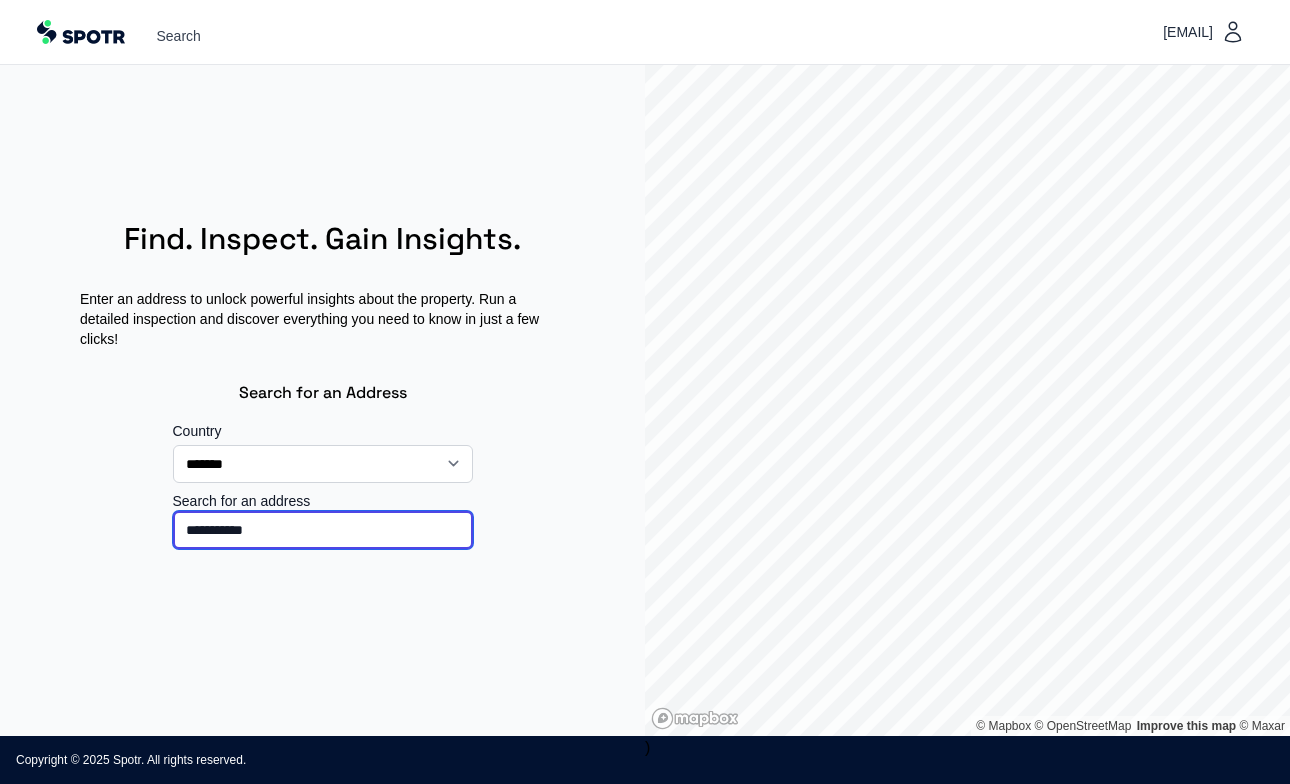 drag, startPoint x: 328, startPoint y: 523, endPoint x: 120, endPoint y: 517, distance: 208.08652 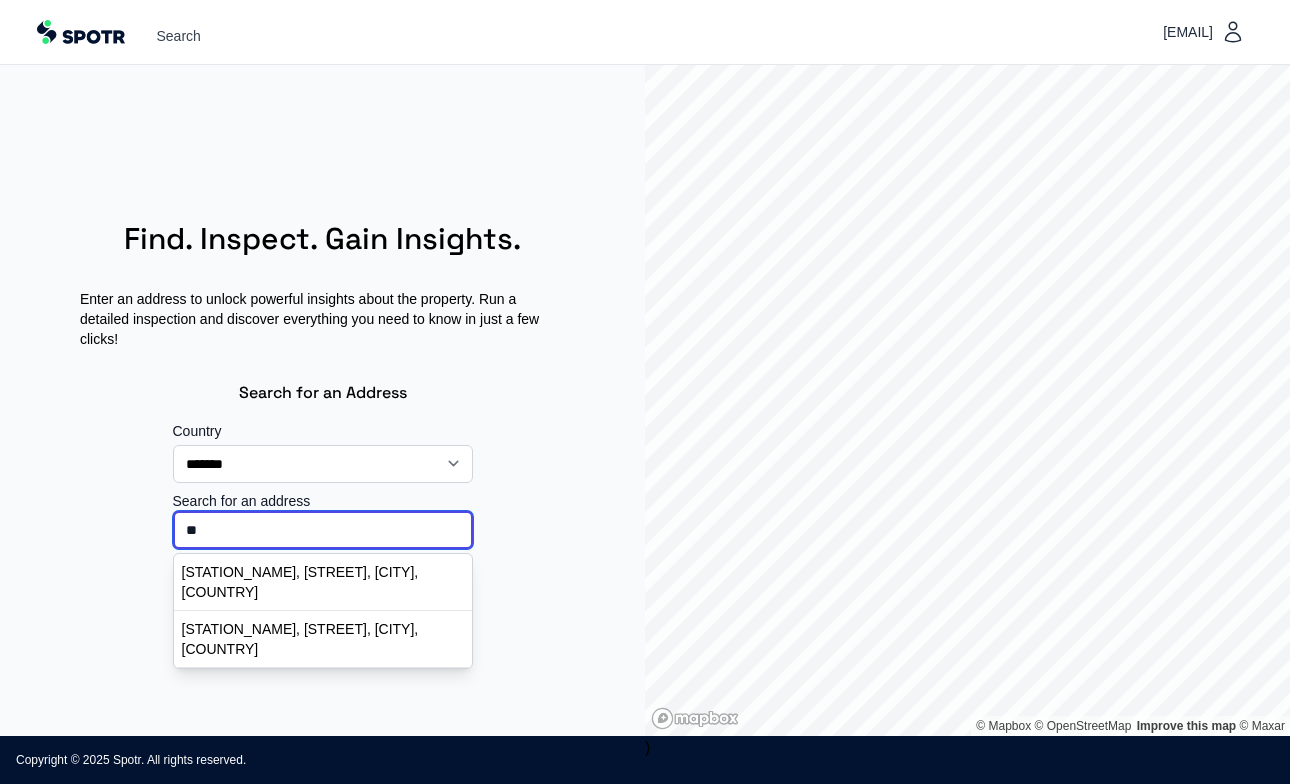 type on "*" 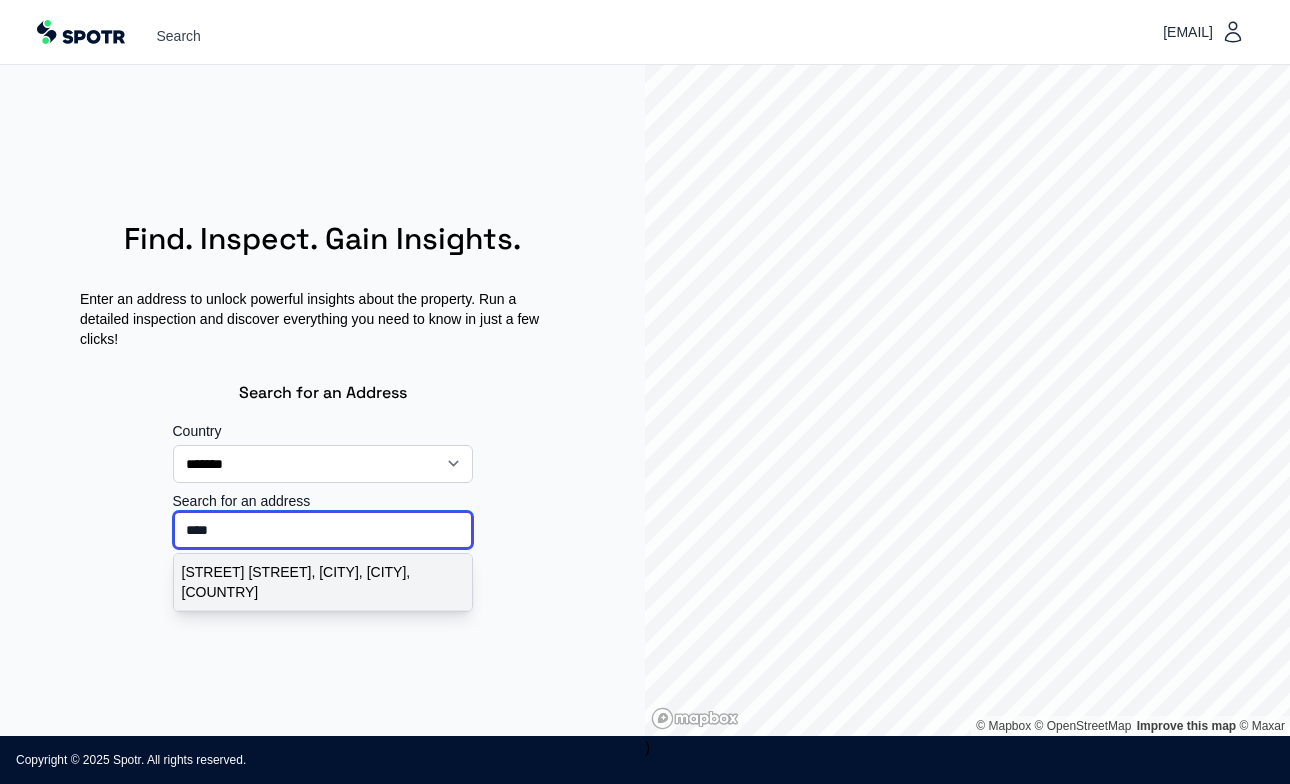 type on "****" 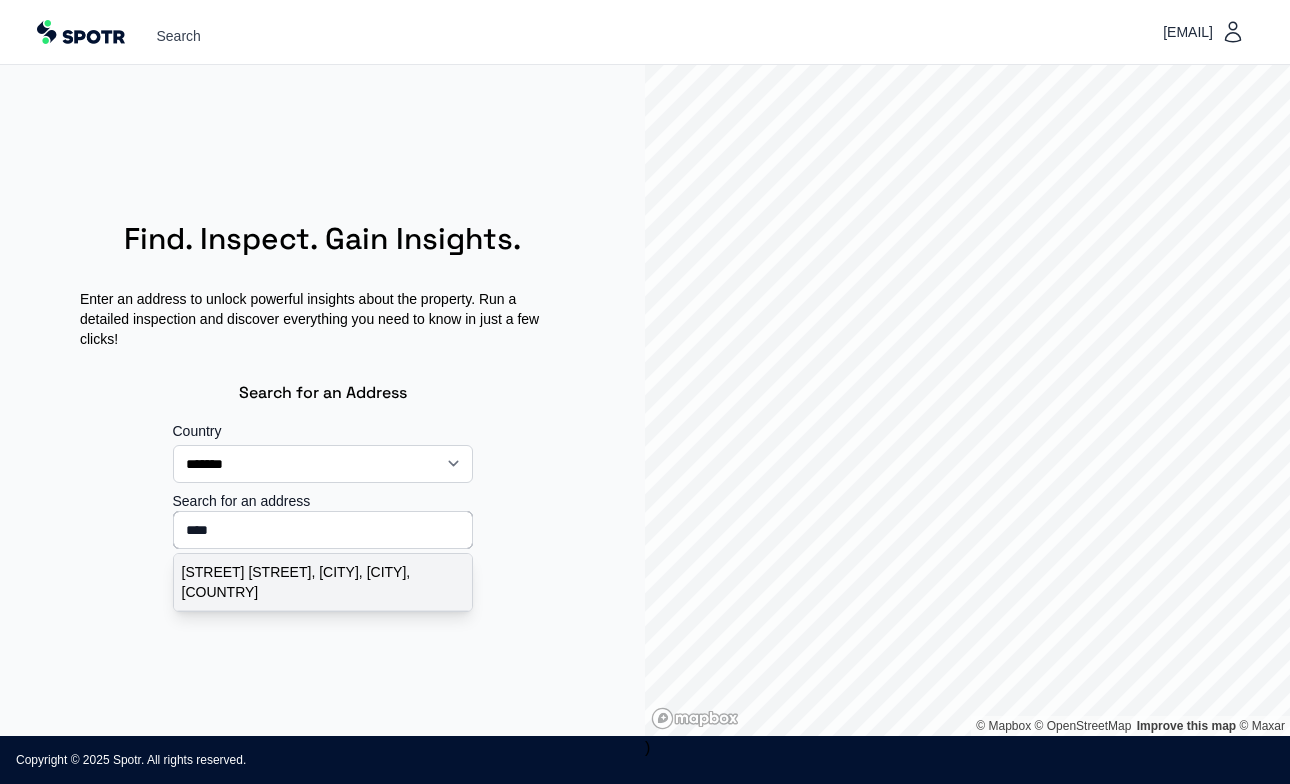 click on "[STREET] [STREET], [CITY], [CITY], [COUNTRY]" at bounding box center [323, 582] 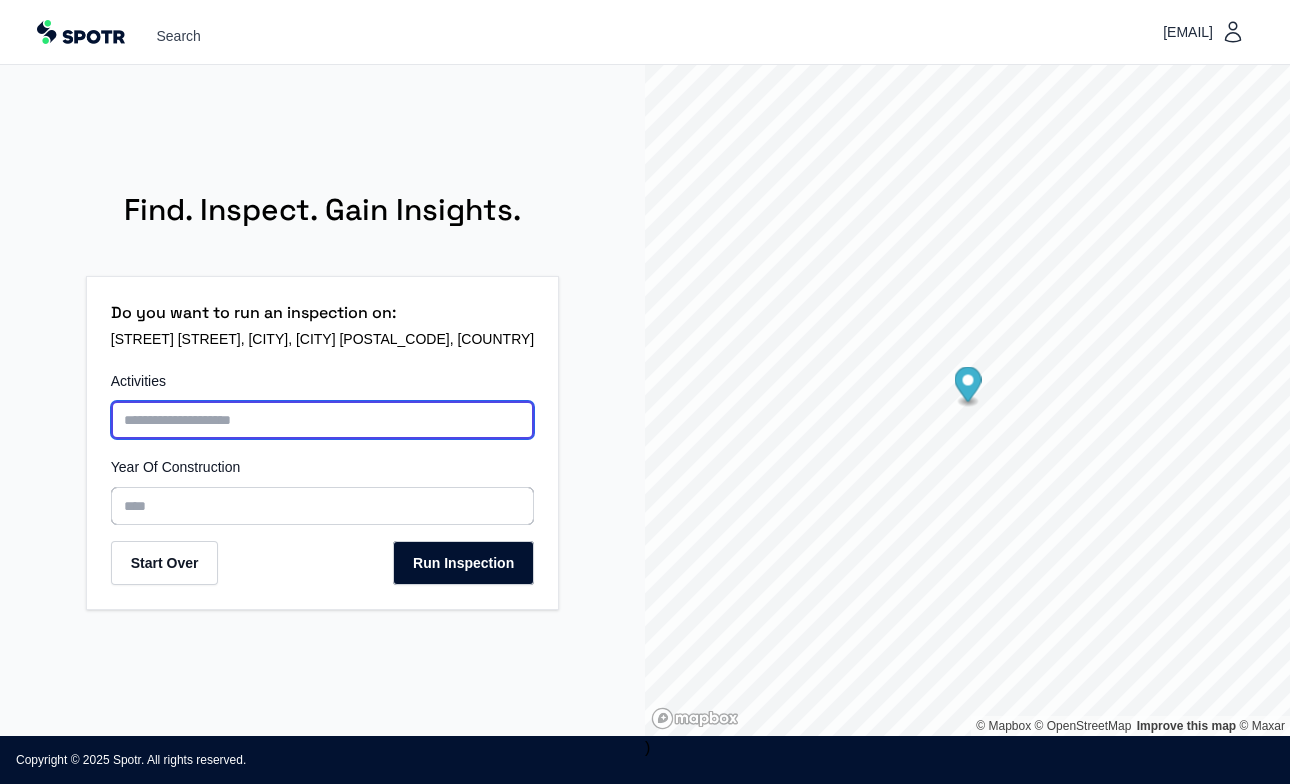 click at bounding box center [322, 420] 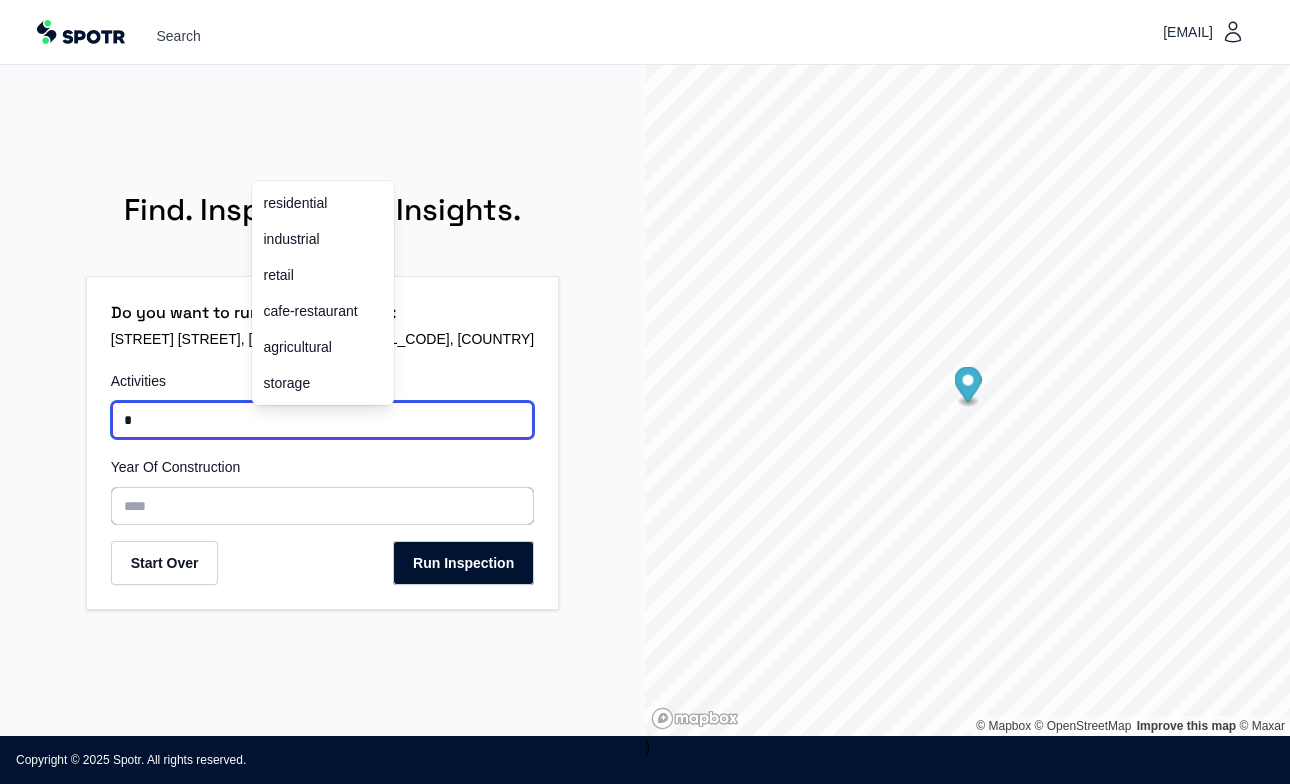 type on "*" 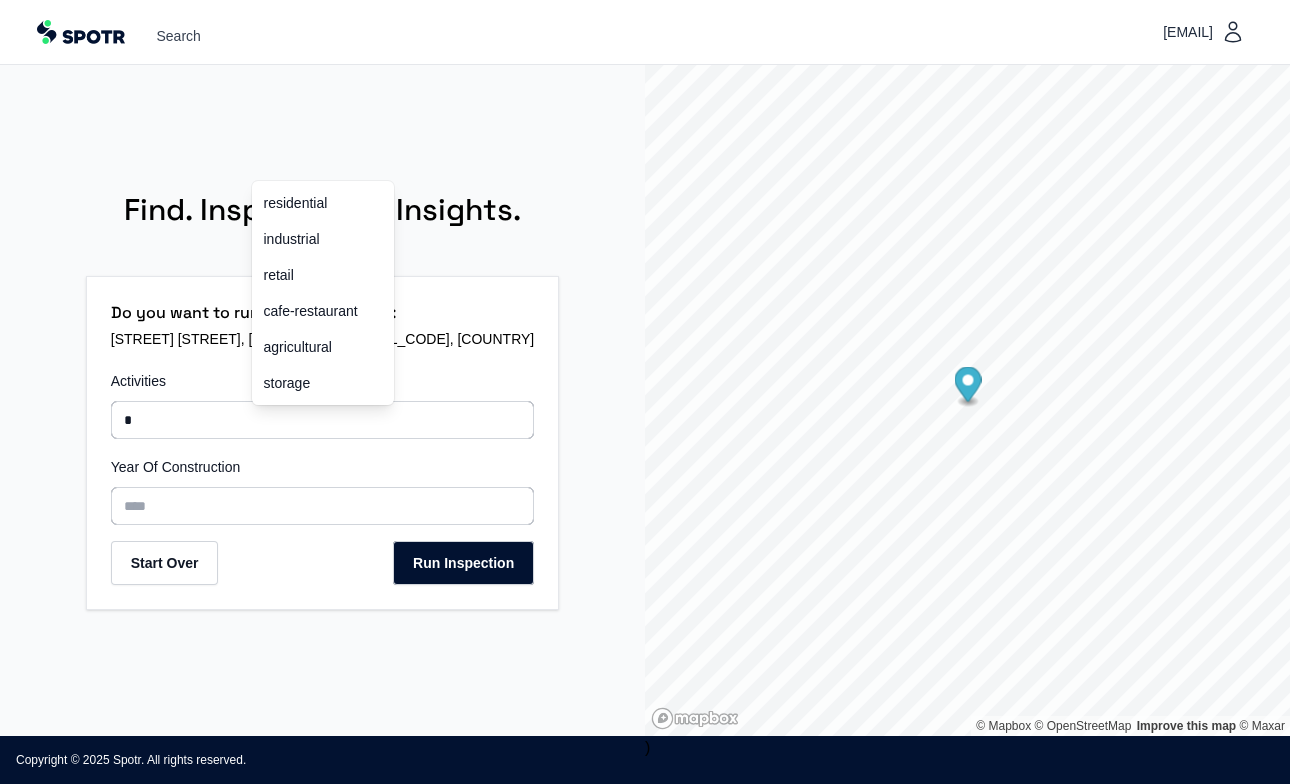 type 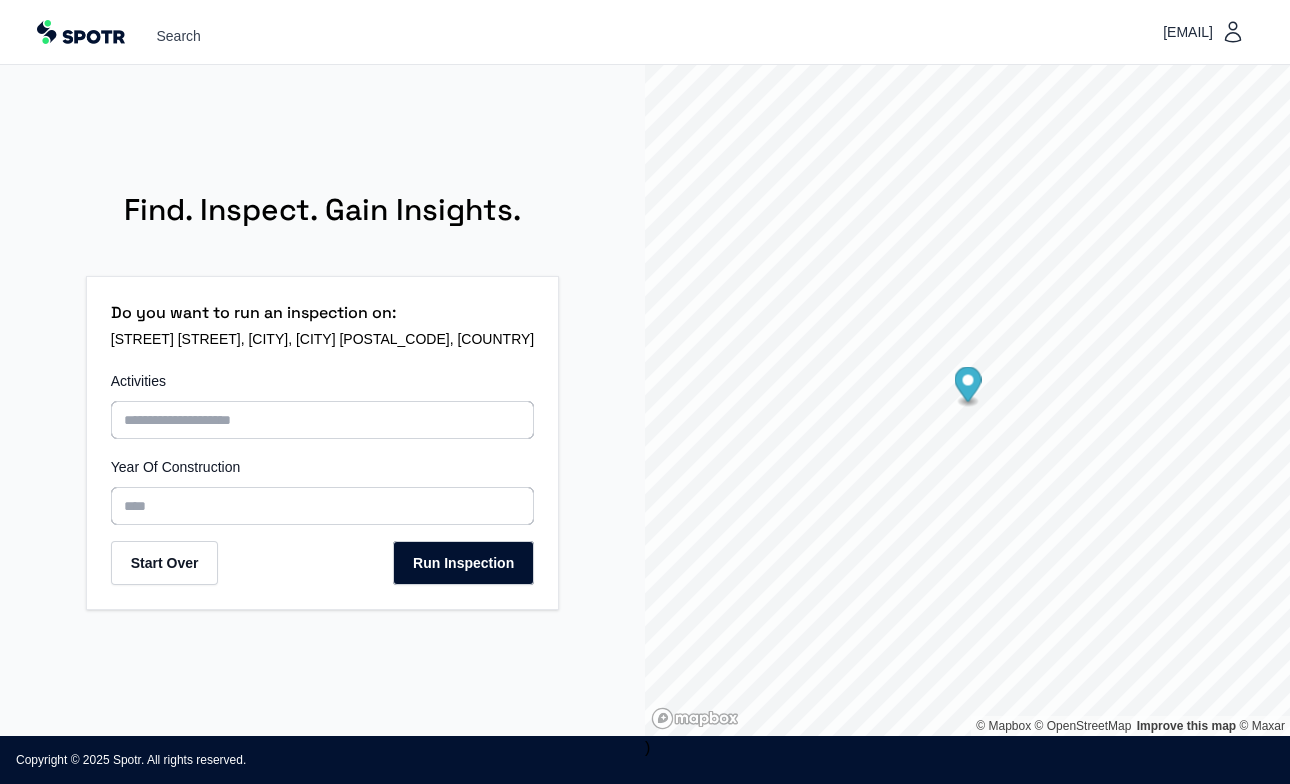 click on "Do you want to run an inspection on: [STREET] [STREET], [CITY], [CITY] [POSTAL_CODE], [COUNTRY] Activities Year Of Construction Start Over Run Inspection" at bounding box center (322, 443) 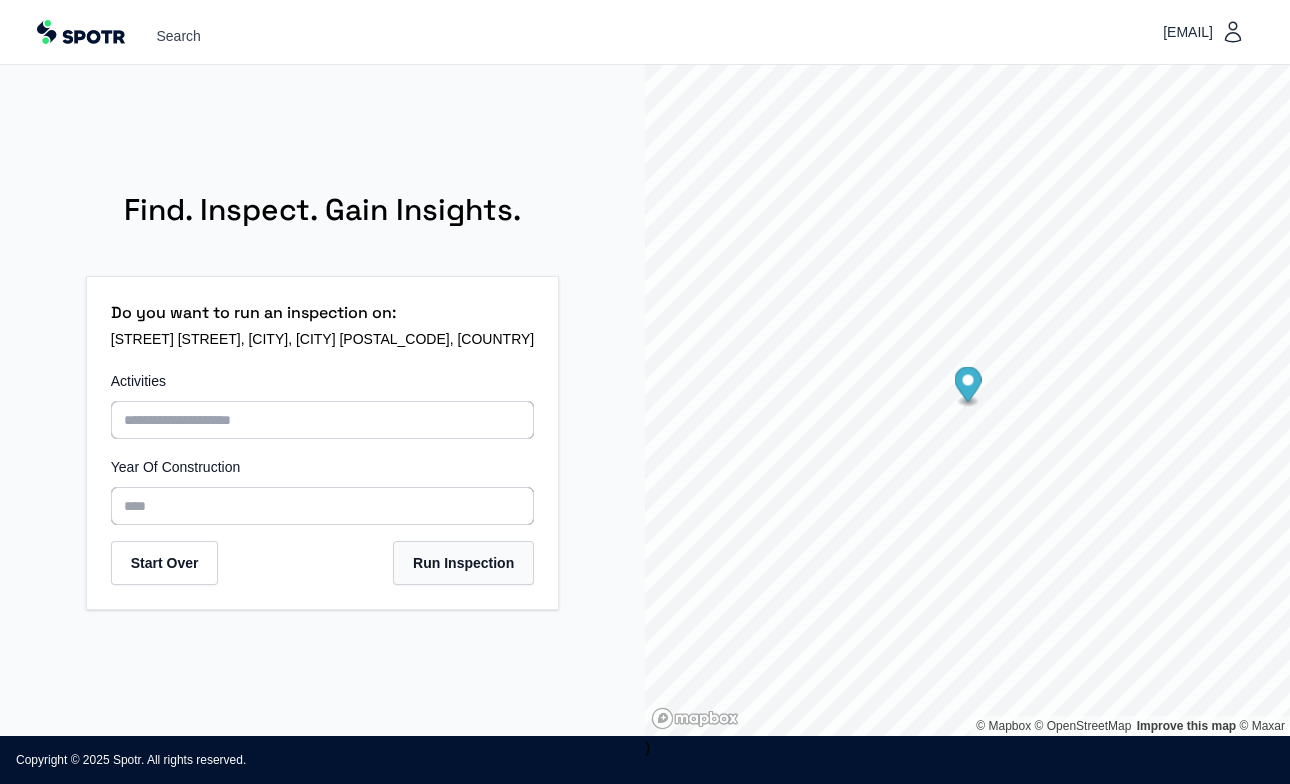 click on "Run Inspection" at bounding box center [463, 563] 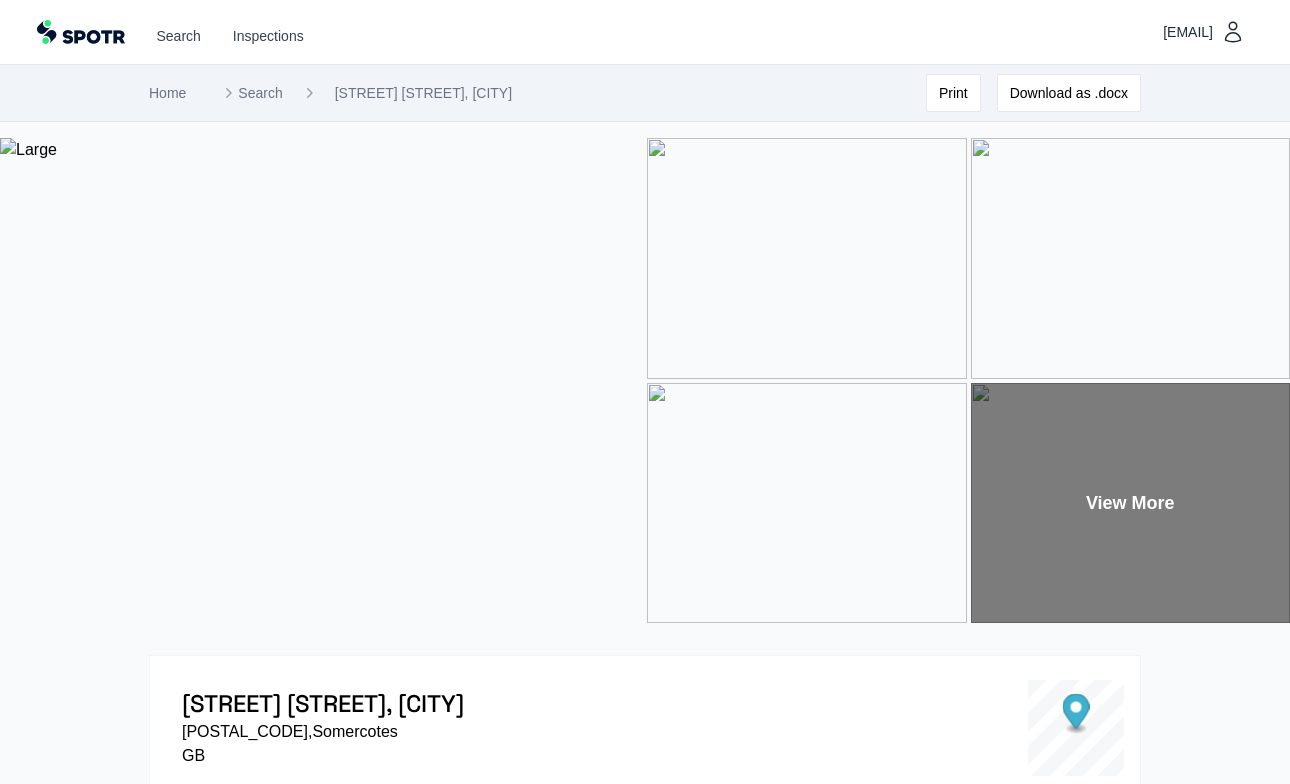 click at bounding box center [807, 503] 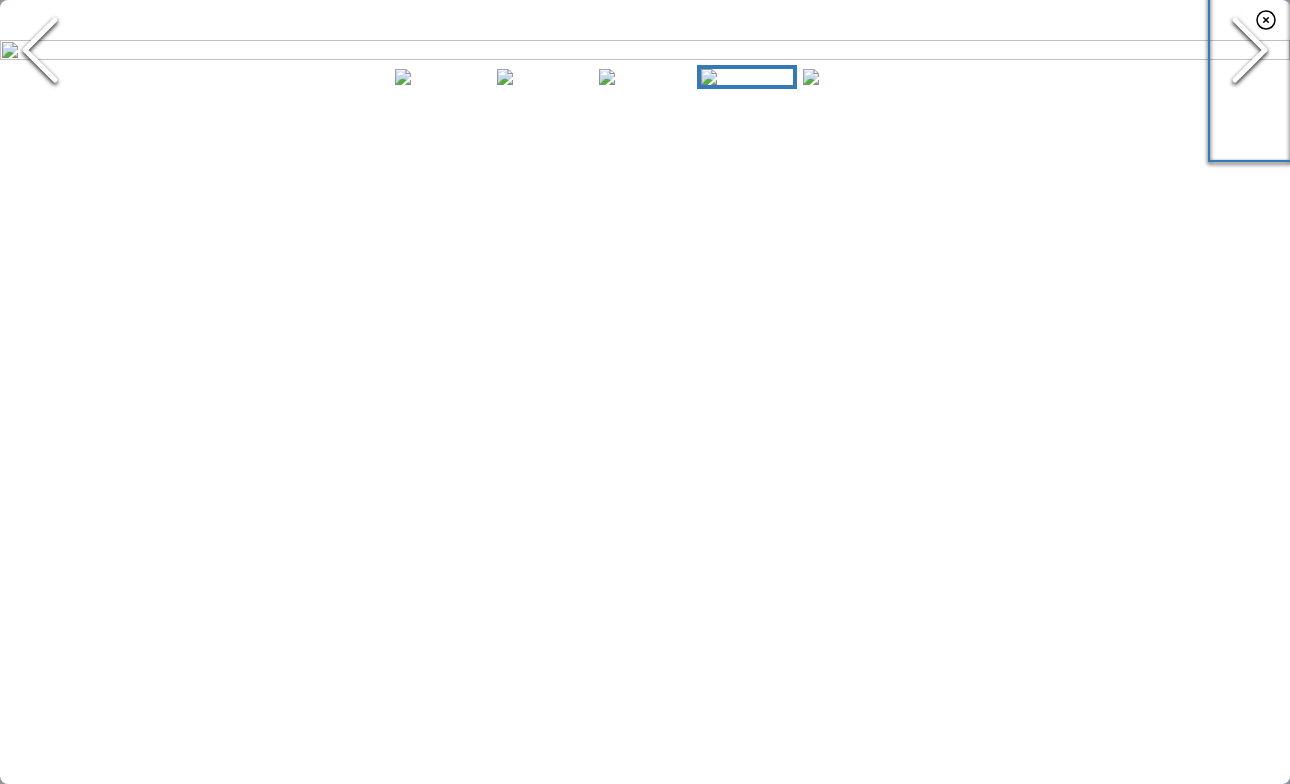 click 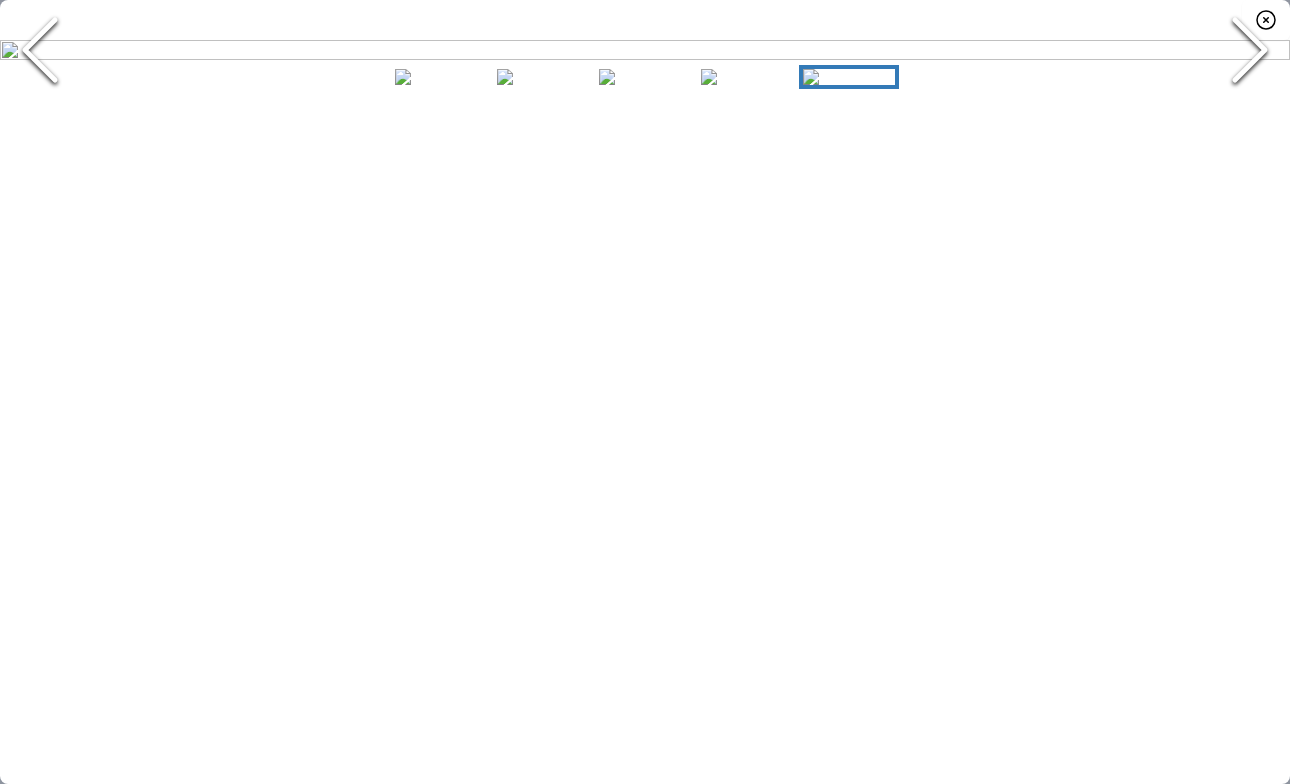 click 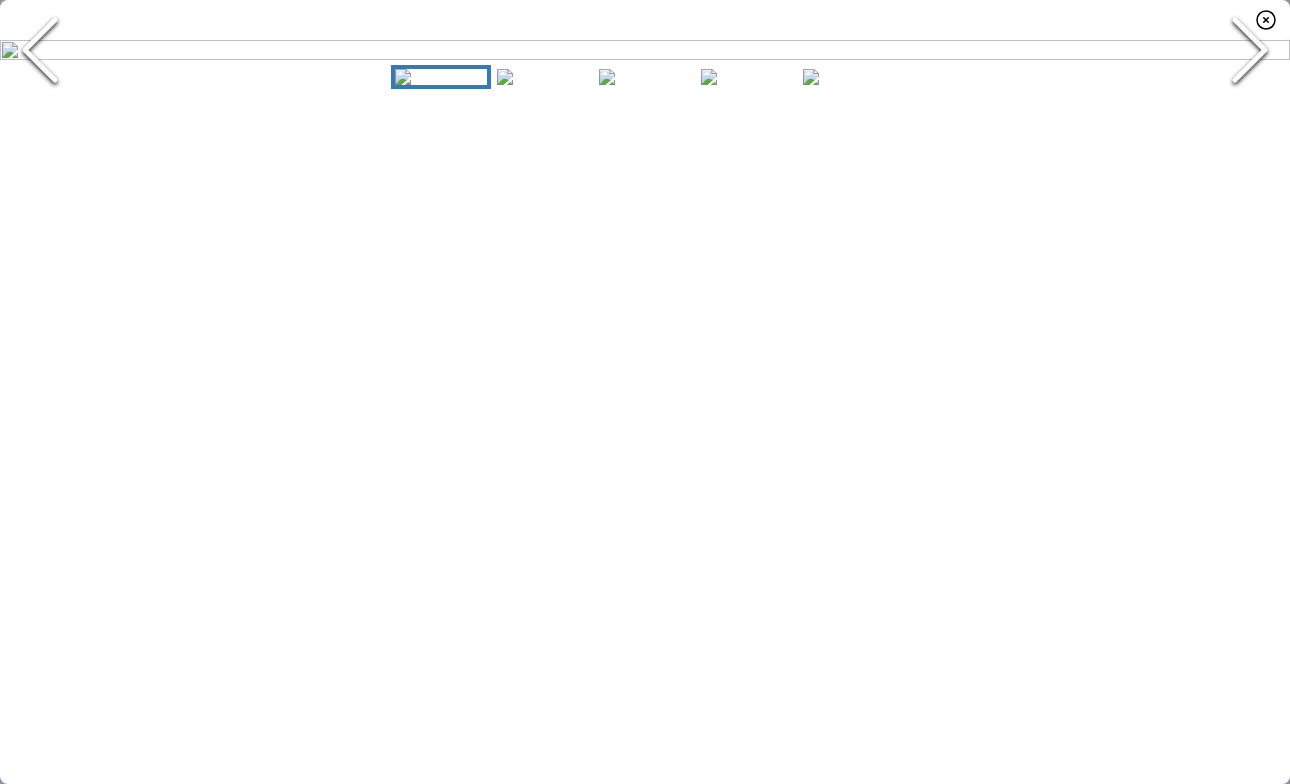 click 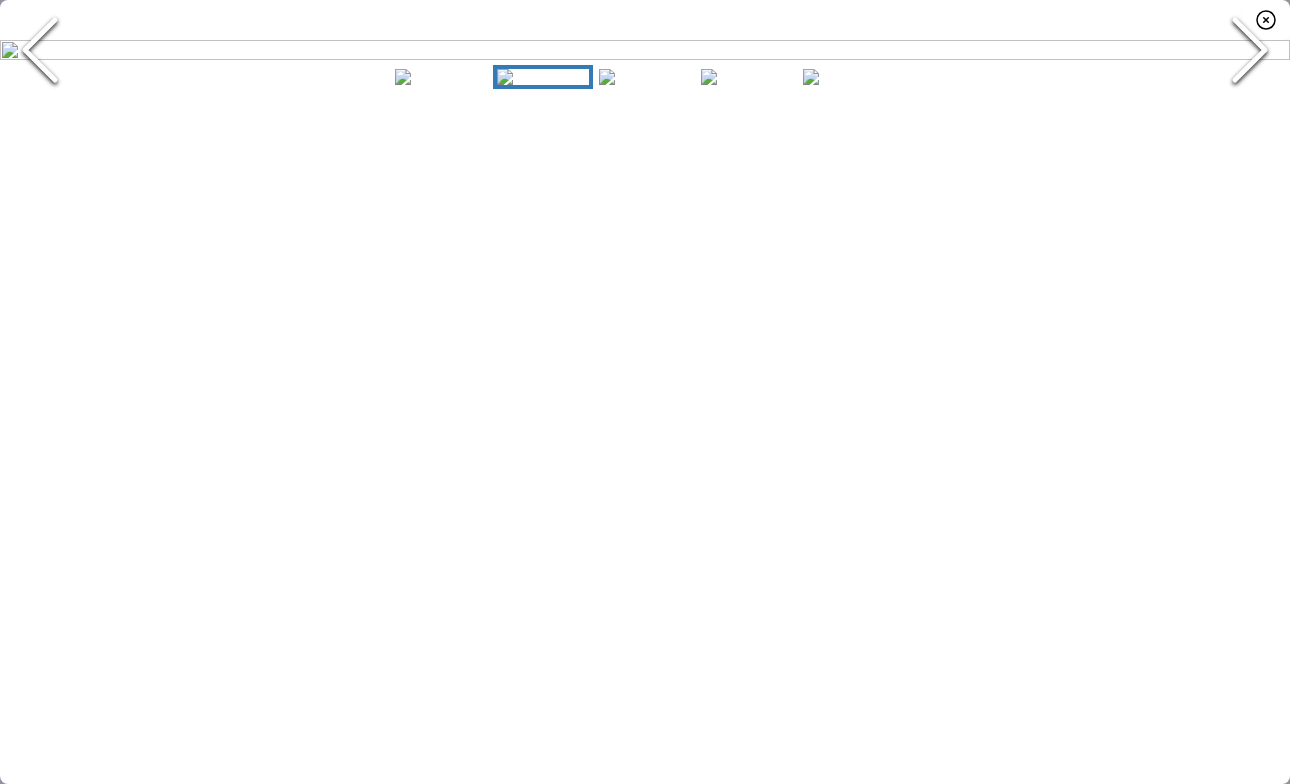 click 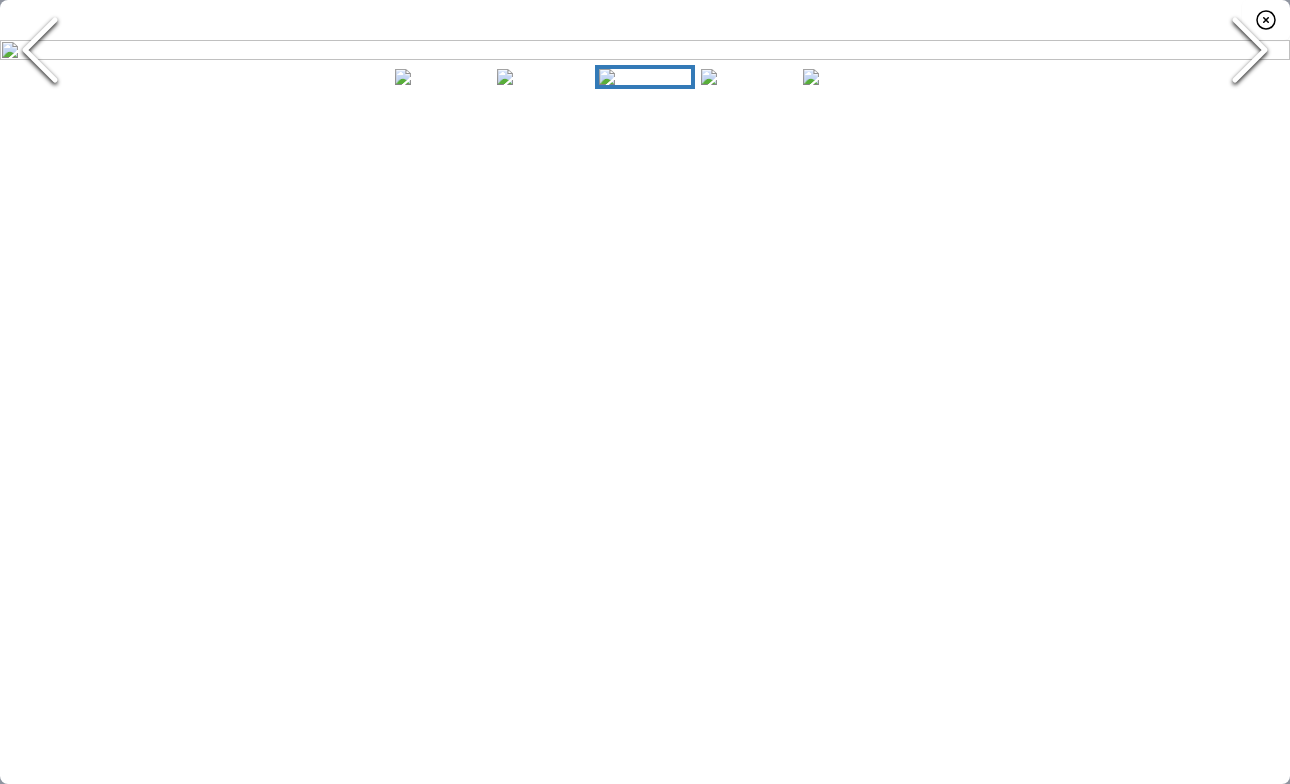 click 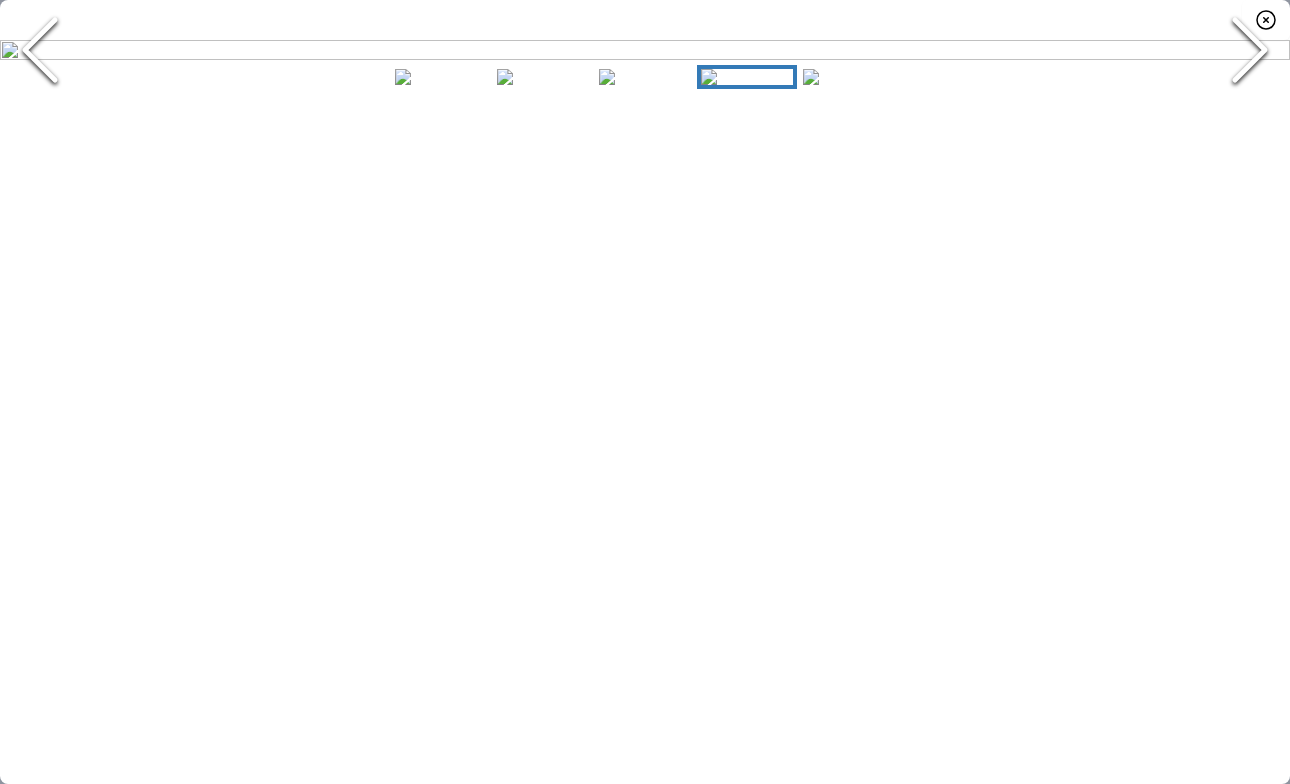 click at bounding box center (645, 50) 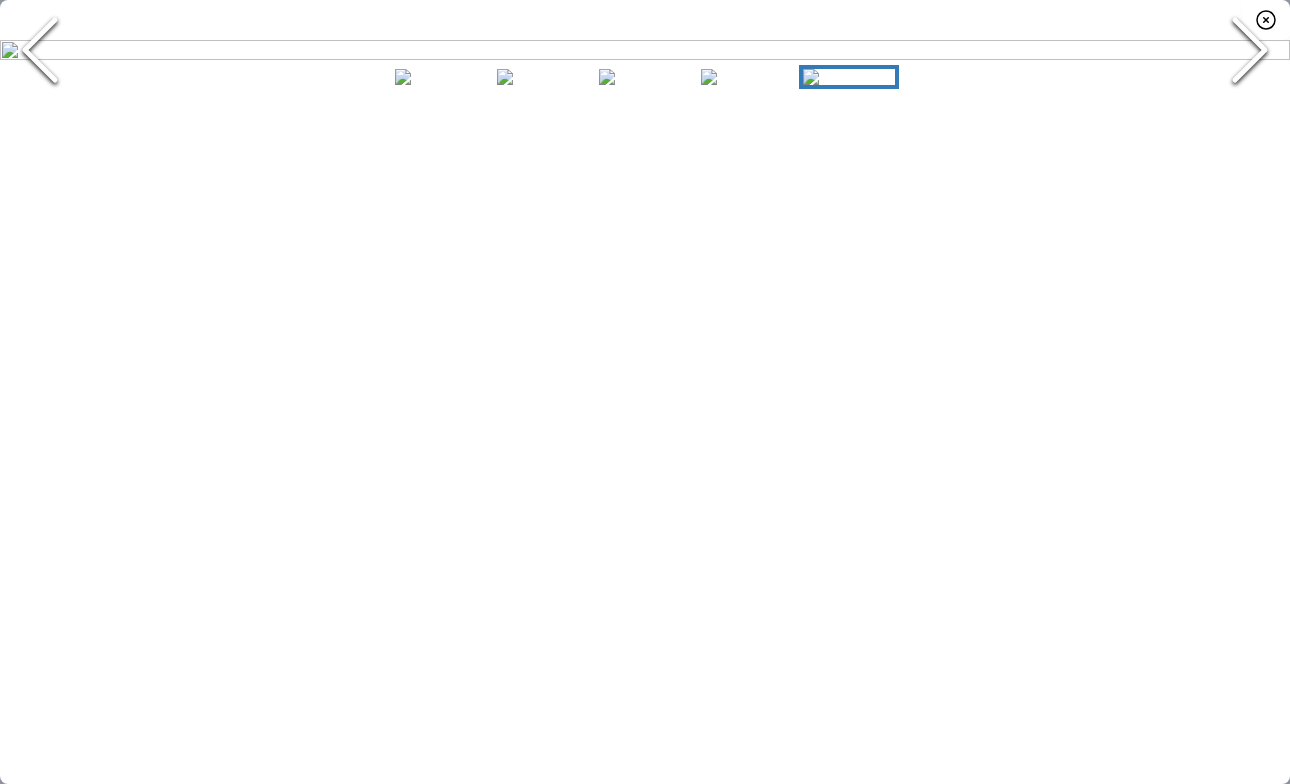 click 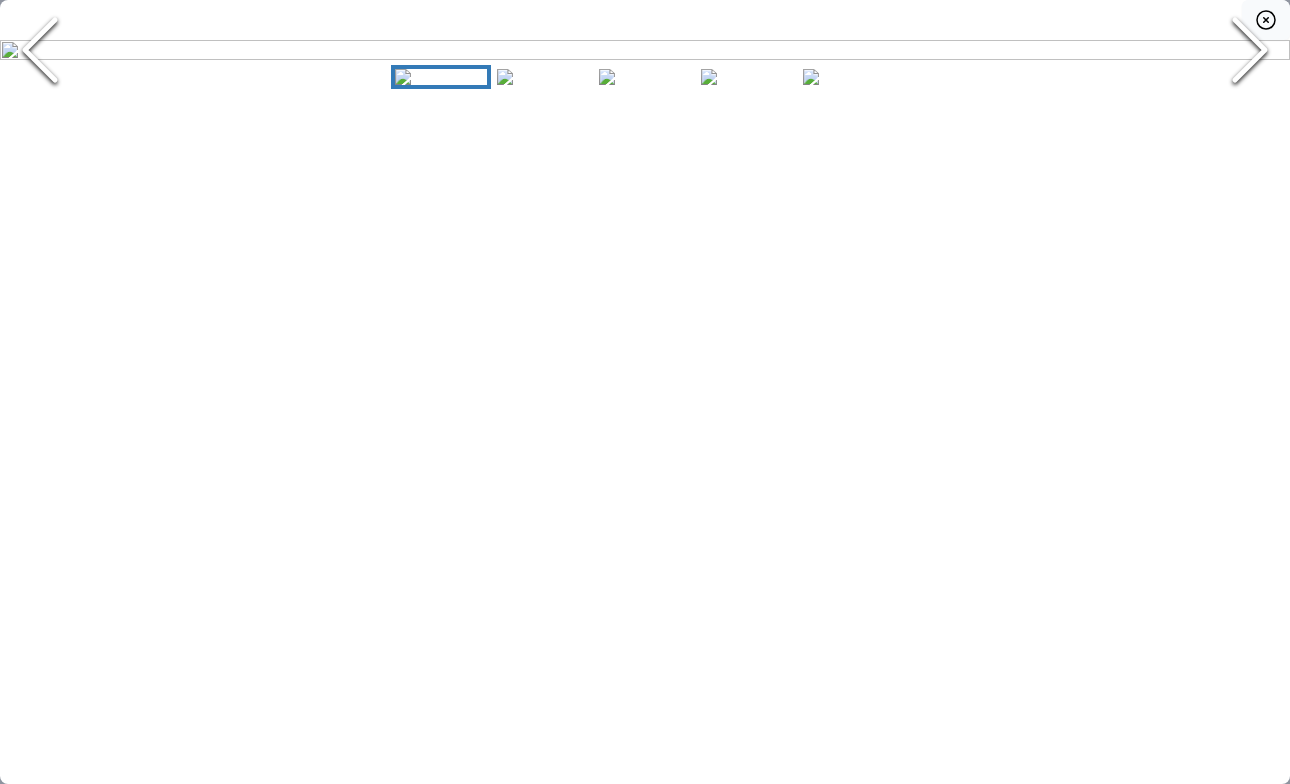 click 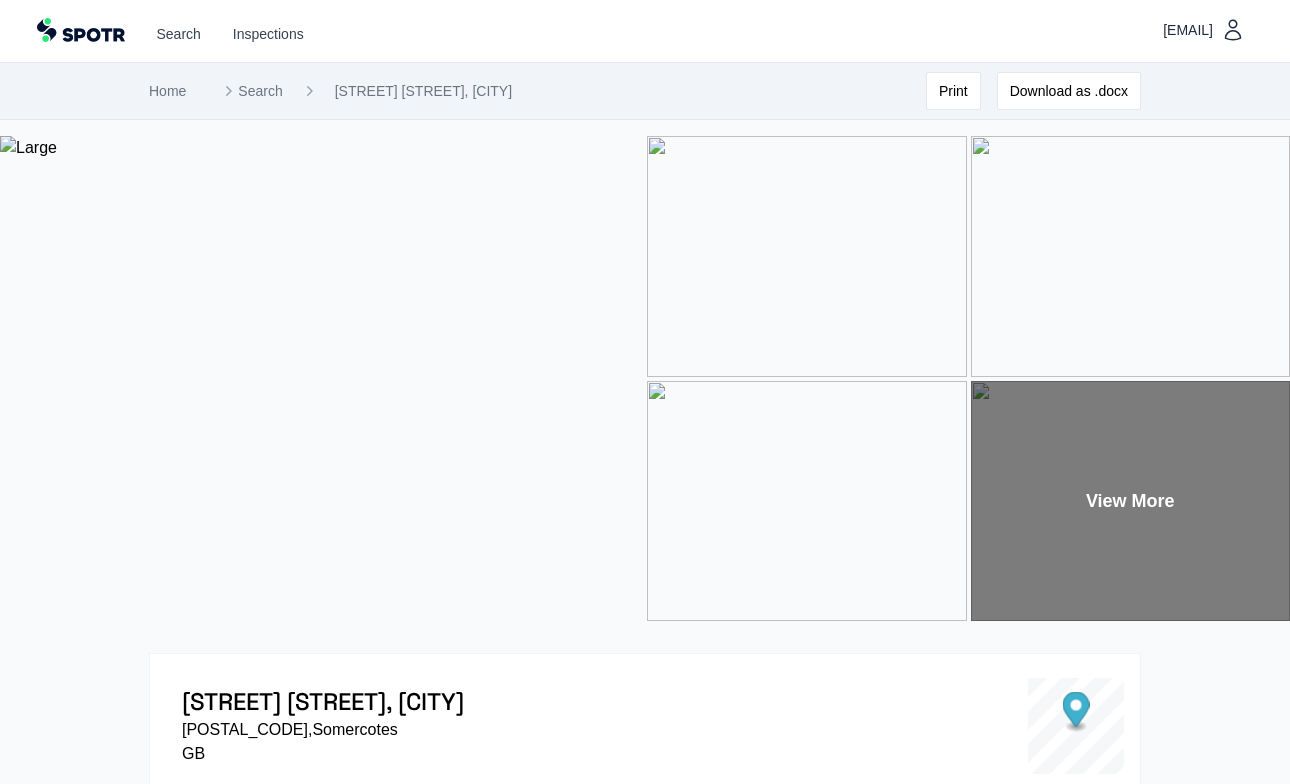 scroll, scrollTop: 0, scrollLeft: 0, axis: both 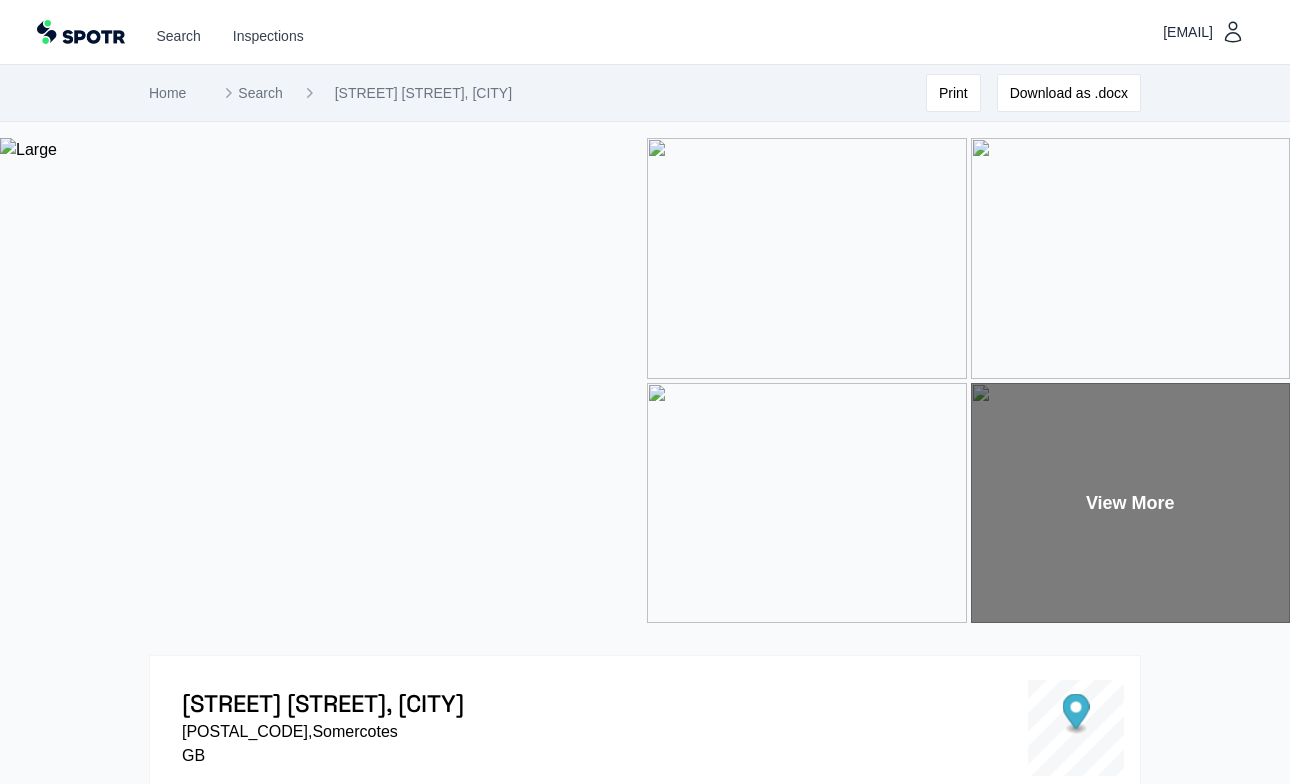 click at bounding box center [1131, 258] 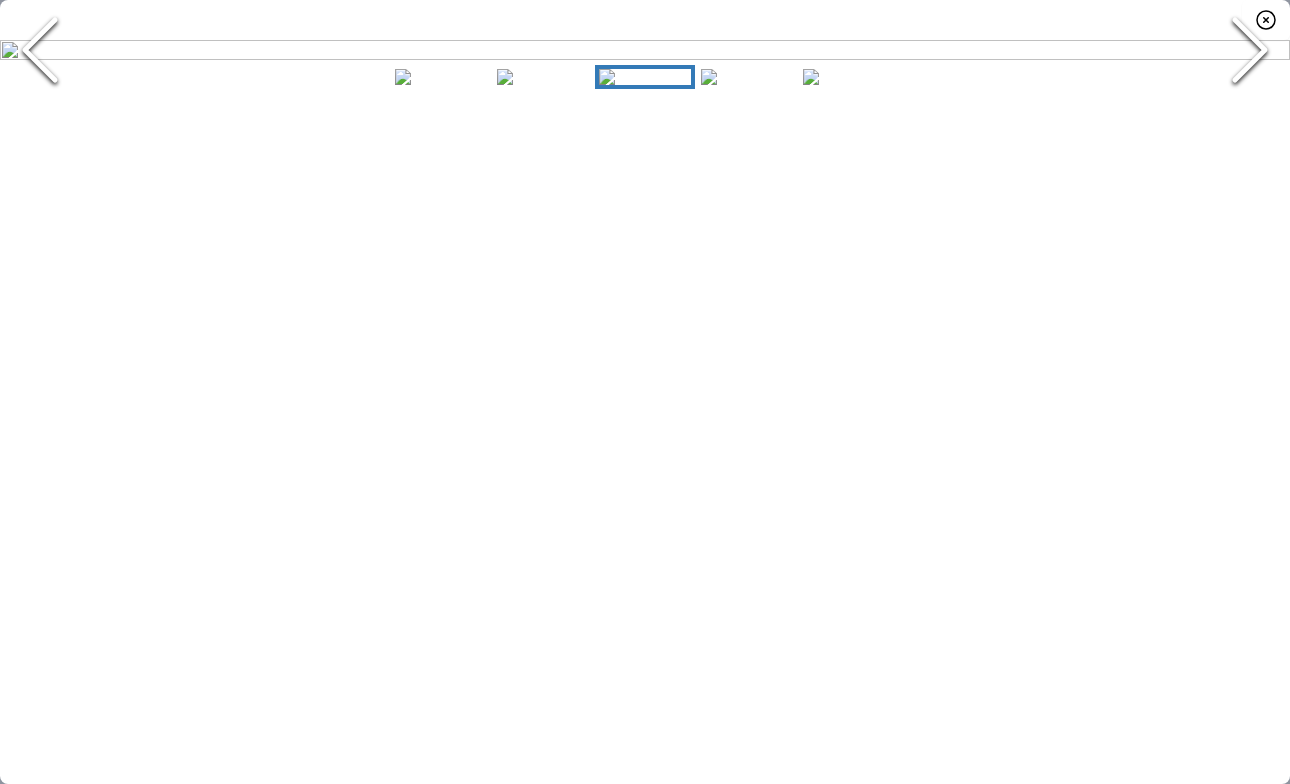 click at bounding box center [645, 50] 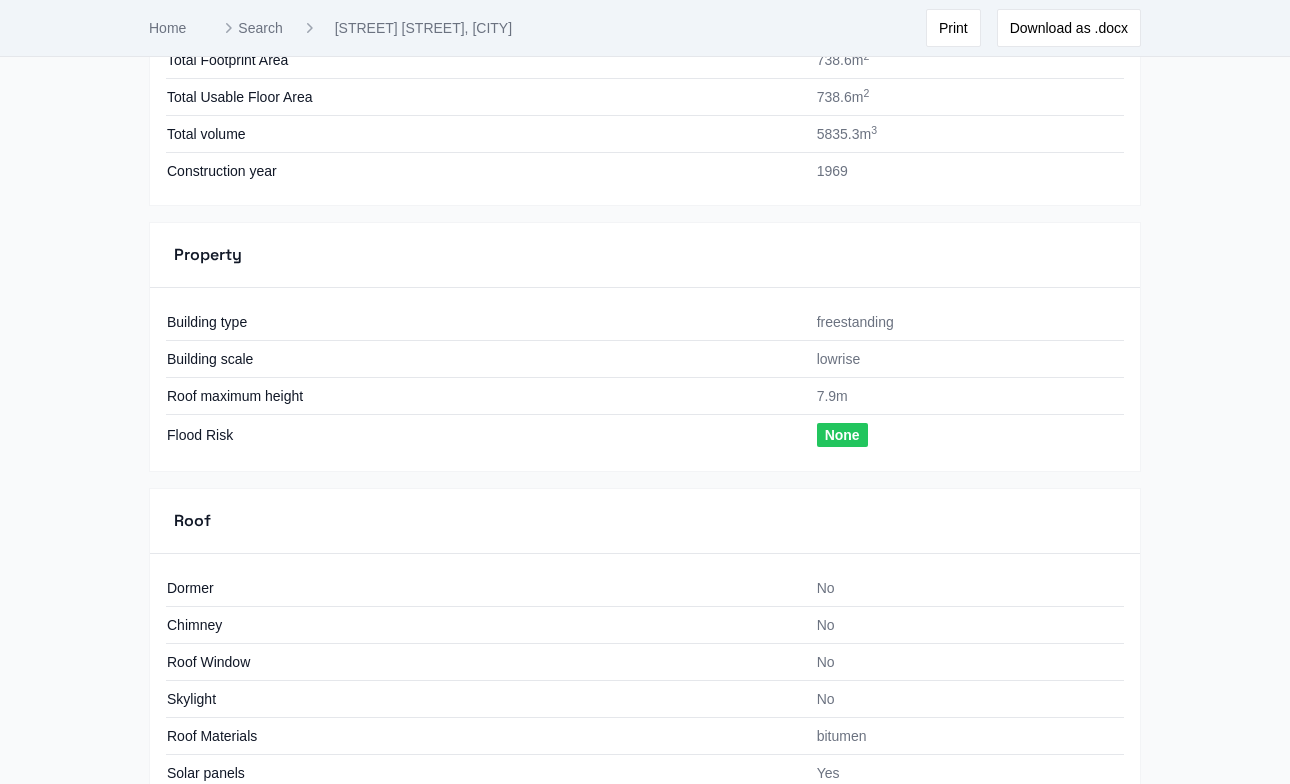 scroll, scrollTop: 1270, scrollLeft: 0, axis: vertical 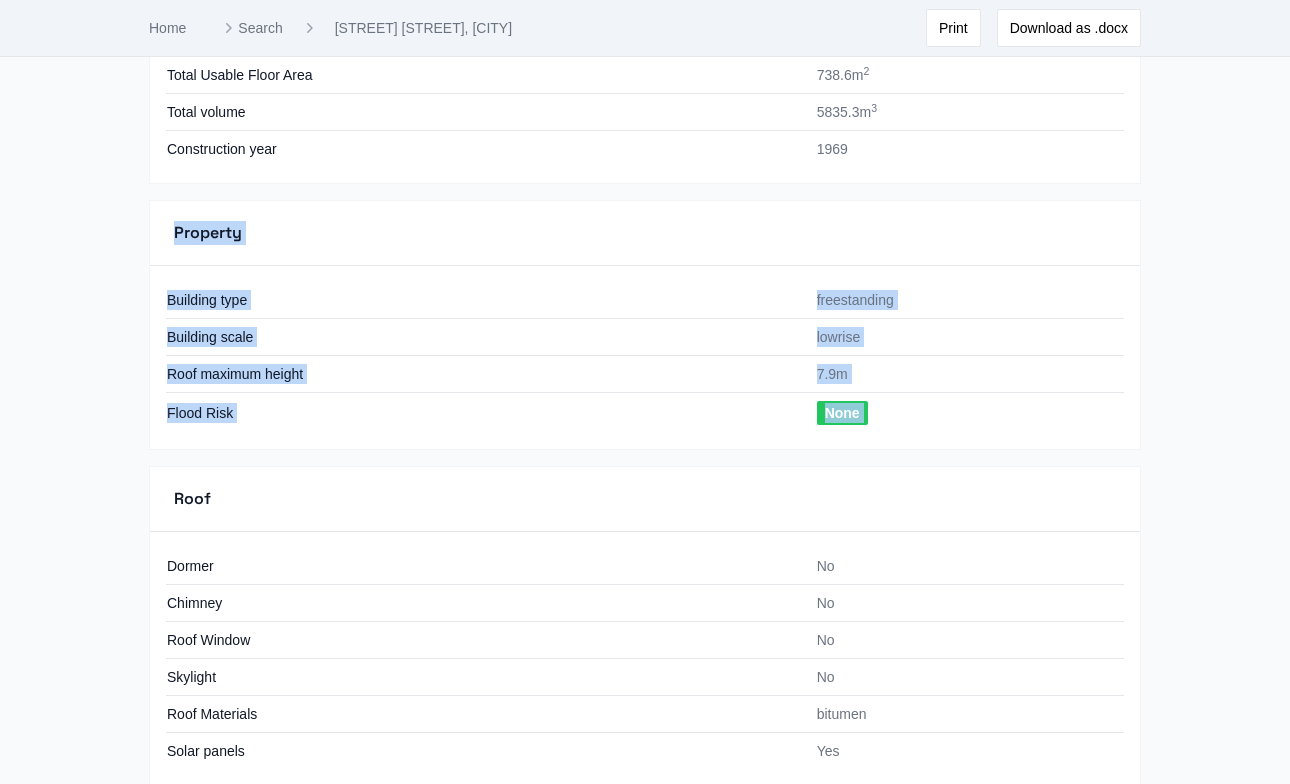 drag, startPoint x: 175, startPoint y: 232, endPoint x: 496, endPoint y: 467, distance: 397.8266 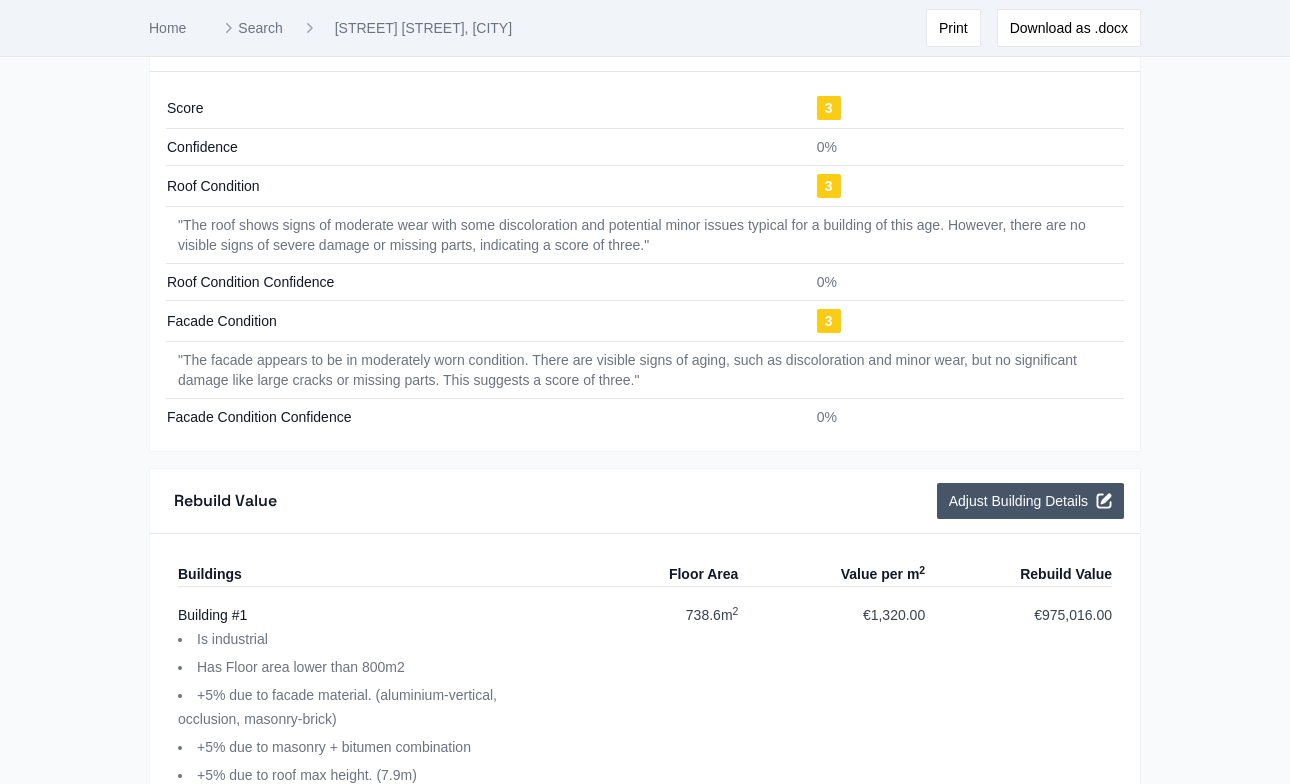 scroll, scrollTop: 2404, scrollLeft: 0, axis: vertical 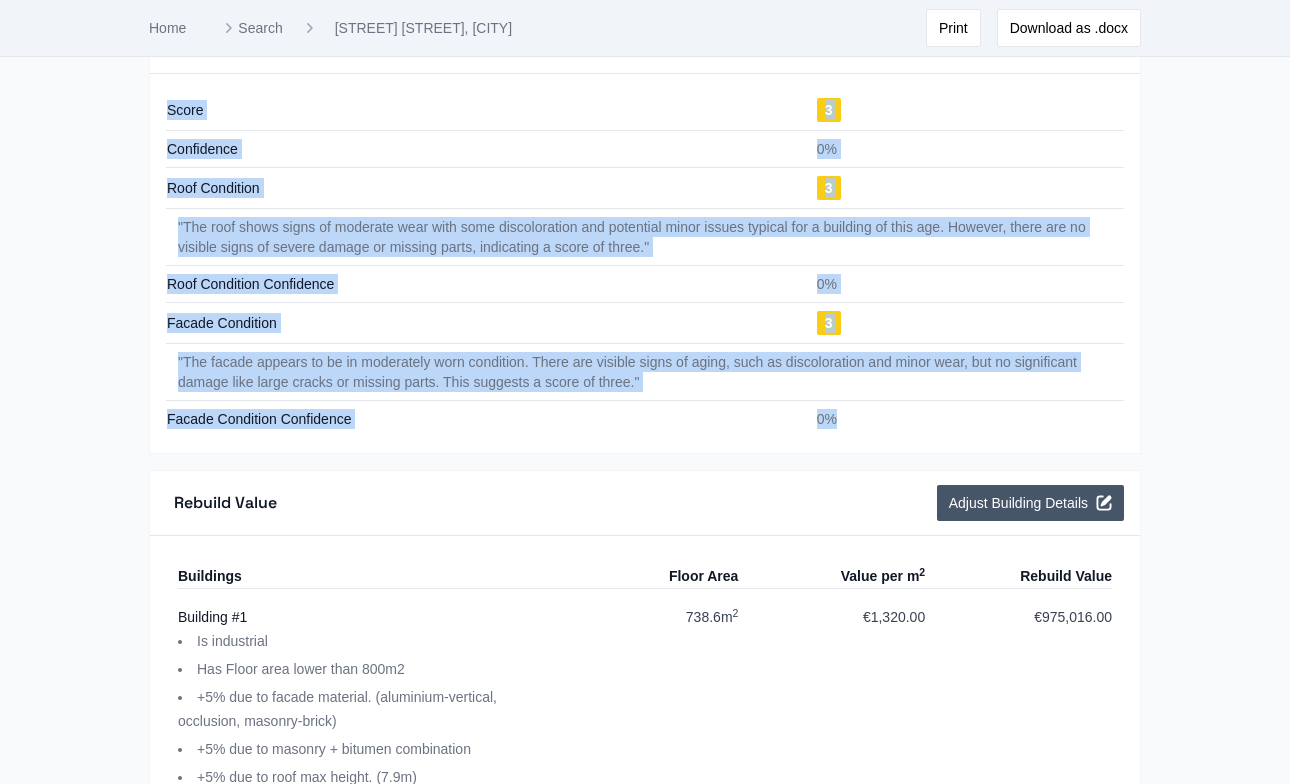 click on "0%" at bounding box center (964, 419) 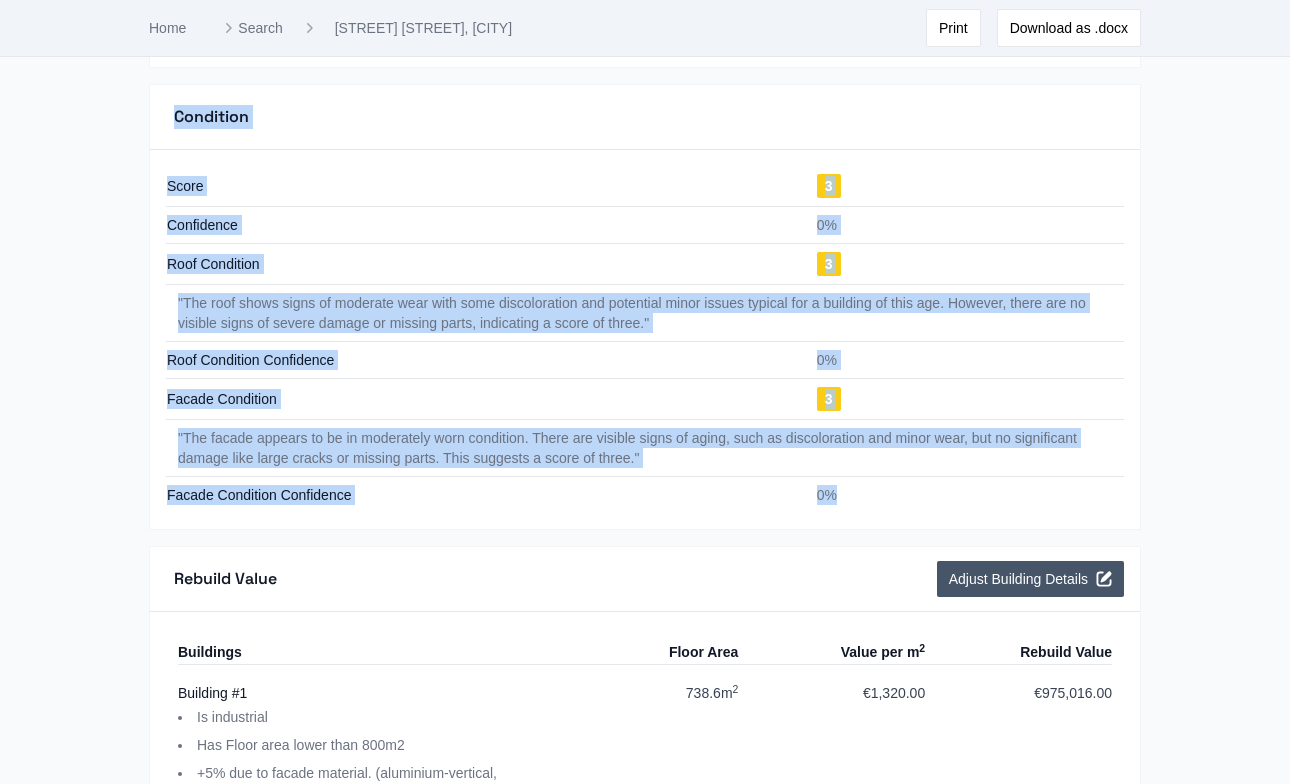 scroll, scrollTop: 2311, scrollLeft: 0, axis: vertical 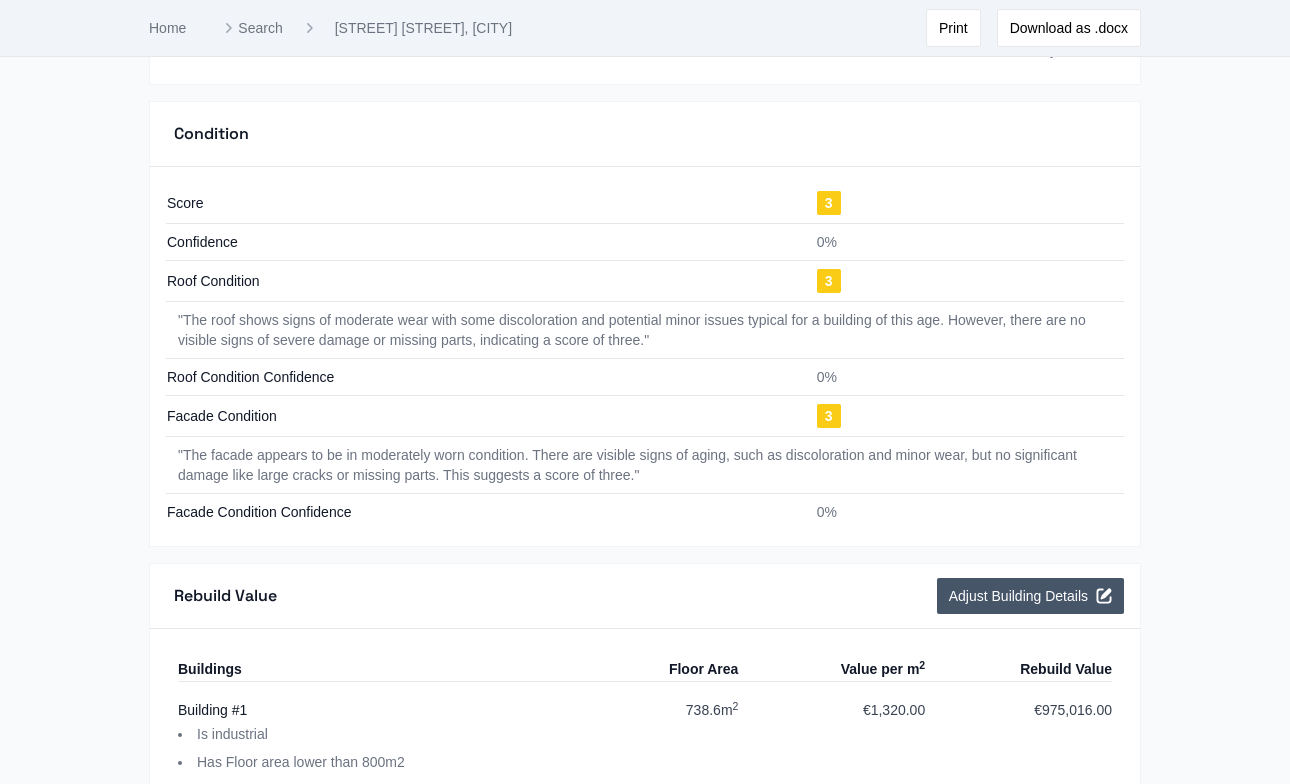 click on "3" at bounding box center (829, 203) 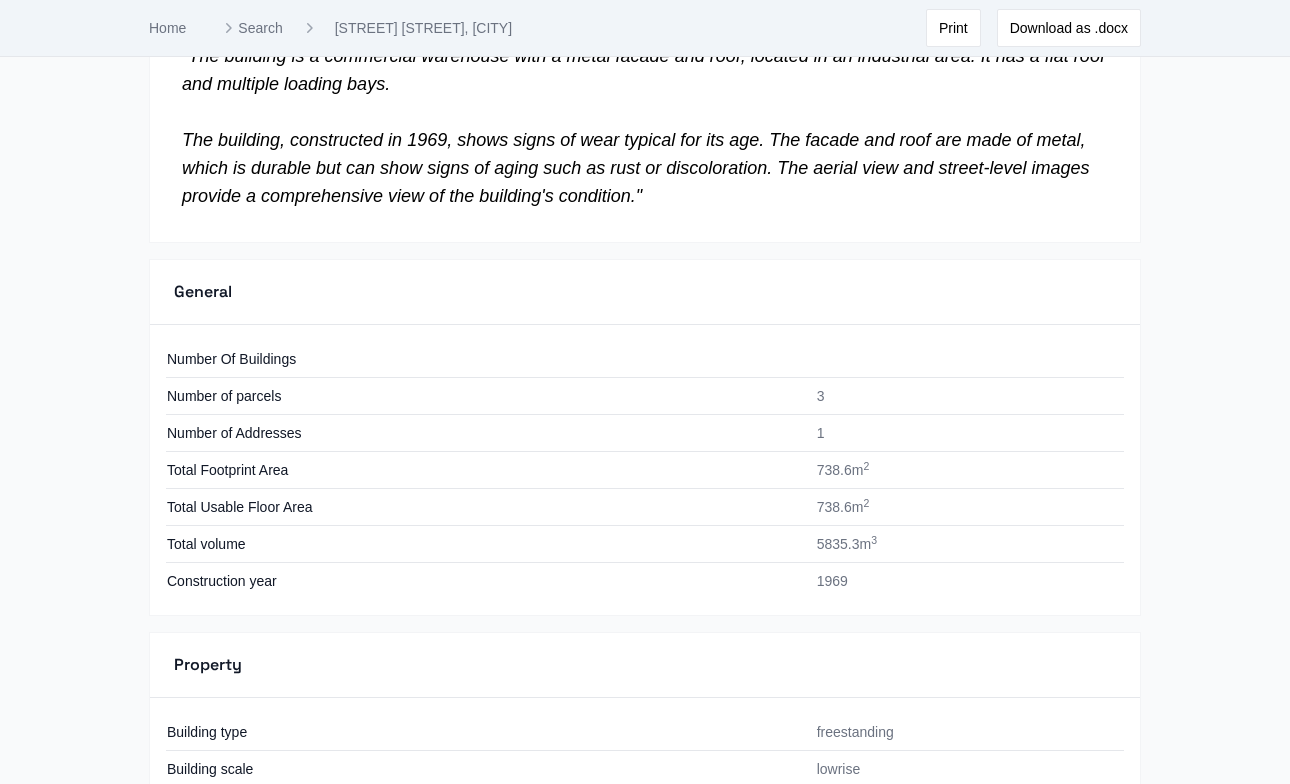 scroll, scrollTop: 888, scrollLeft: 0, axis: vertical 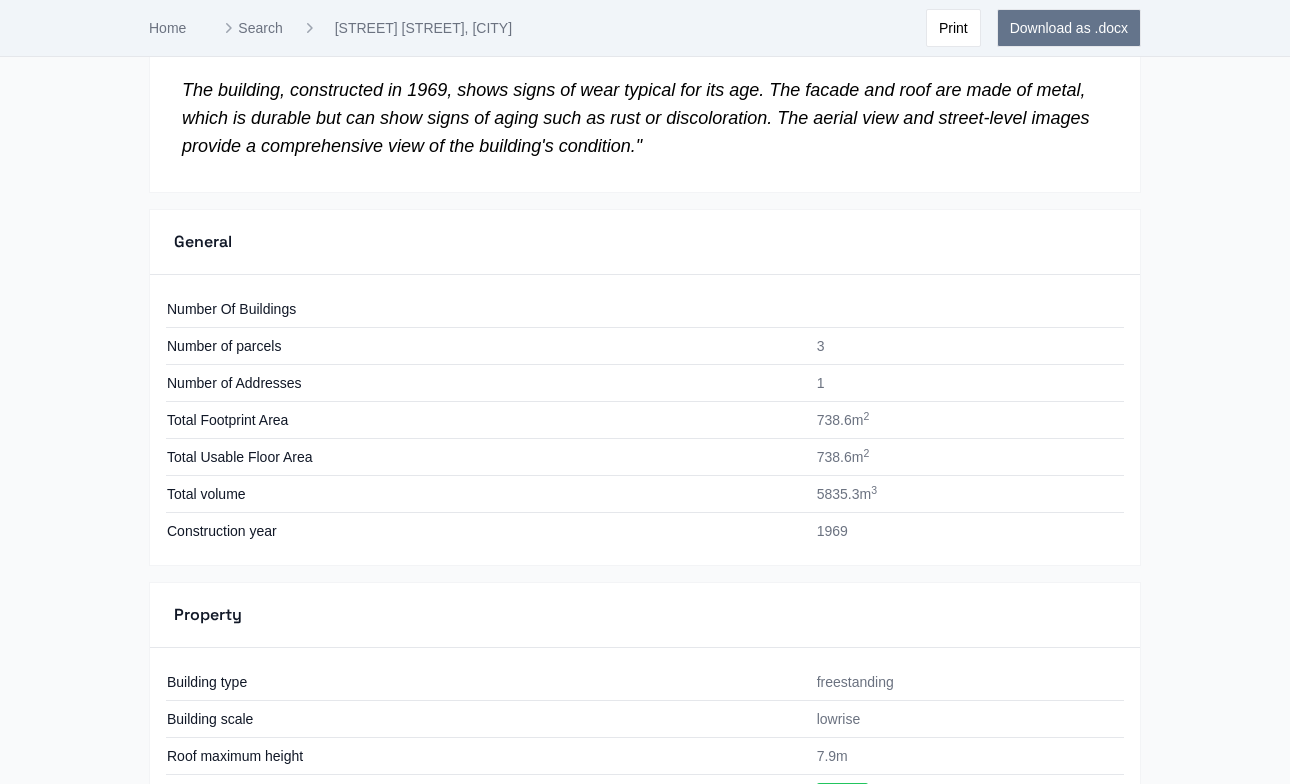 click on "Download as .docx" at bounding box center [1069, 28] 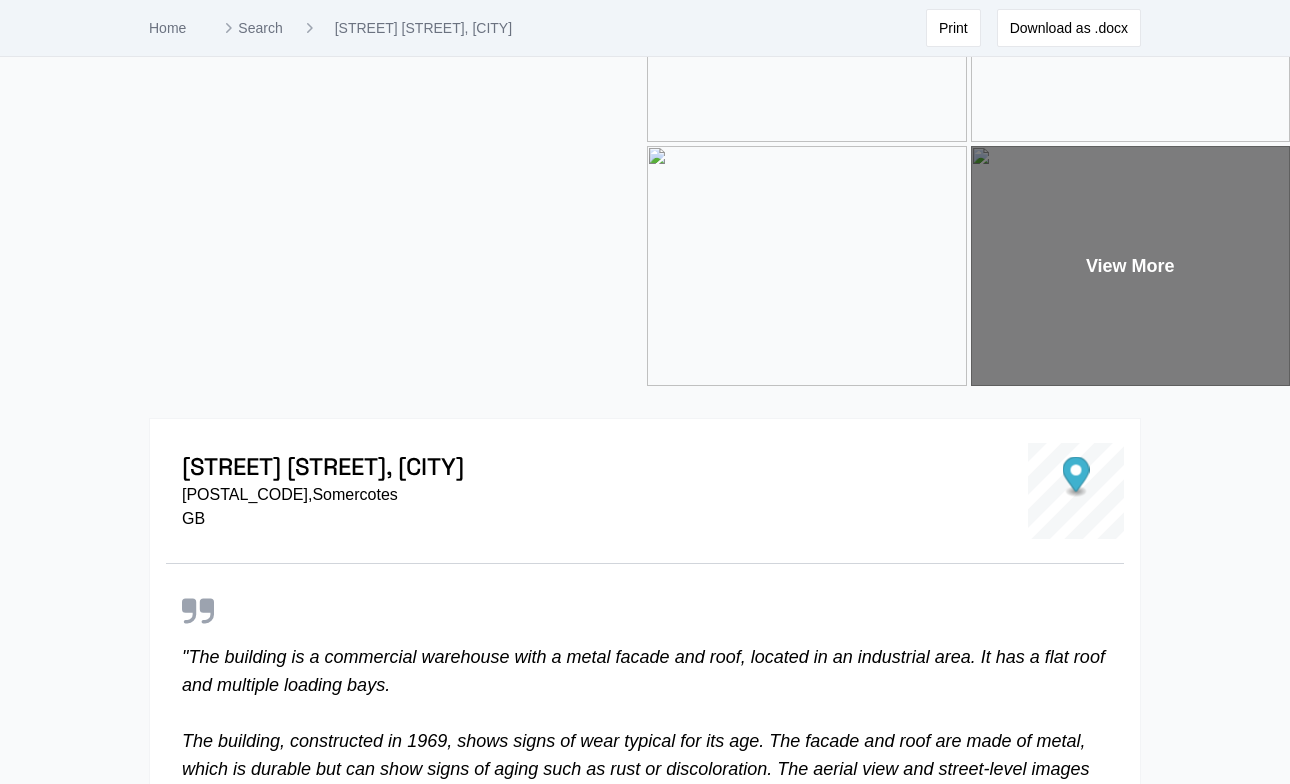 scroll, scrollTop: 0, scrollLeft: 0, axis: both 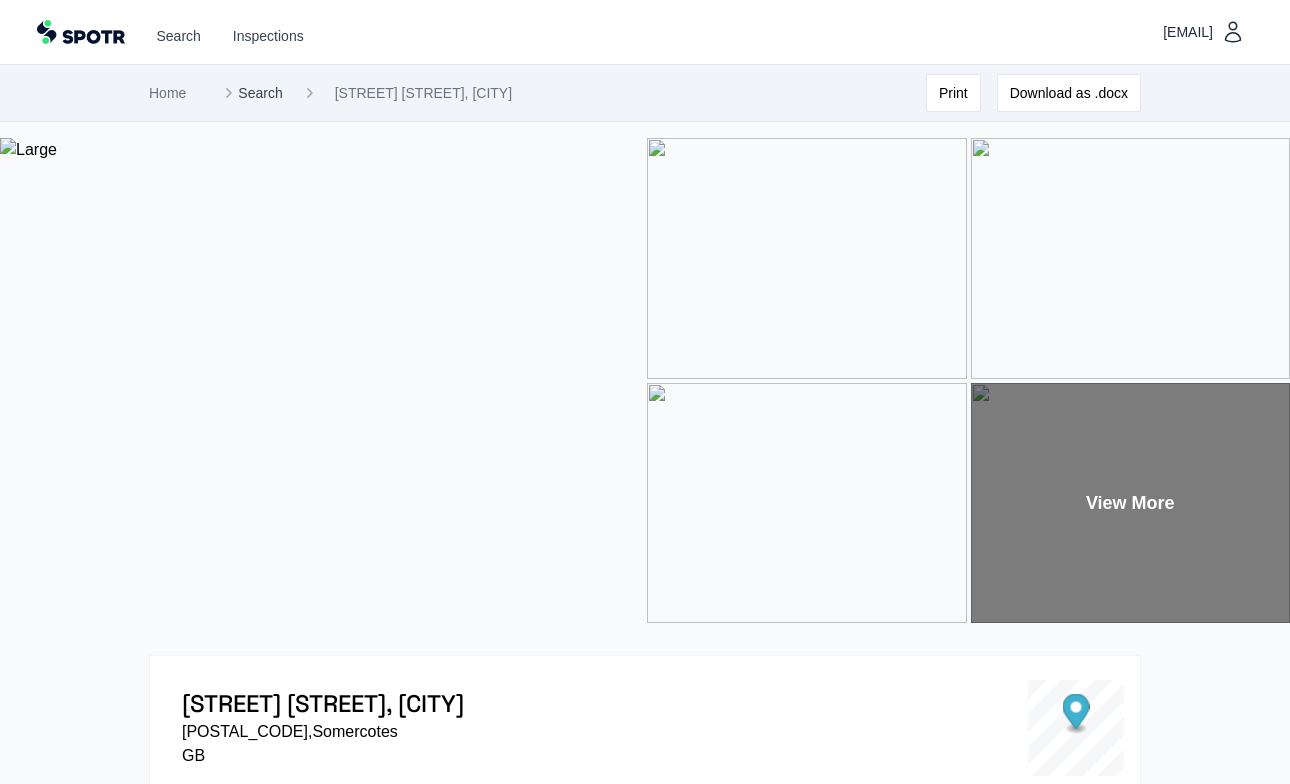 click on "Search" at bounding box center (250, 93) 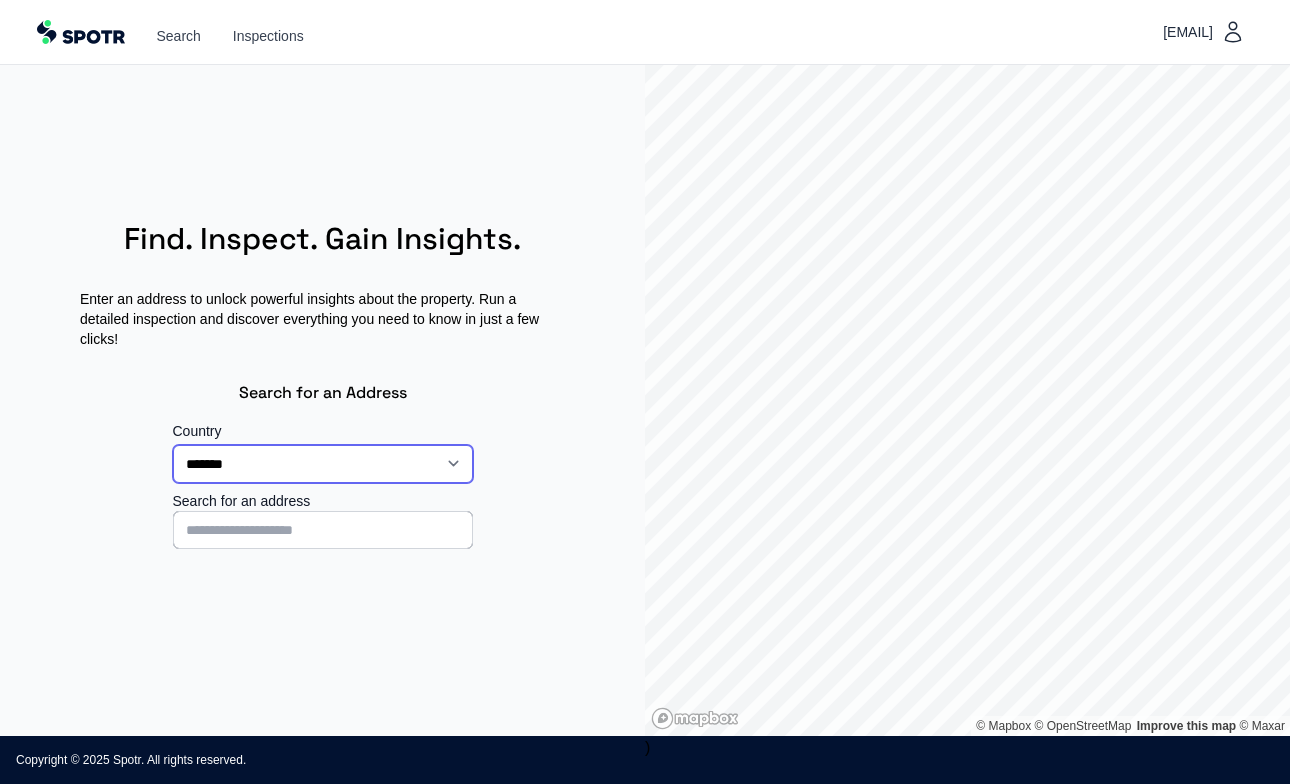 click on "**********" at bounding box center (323, 464) 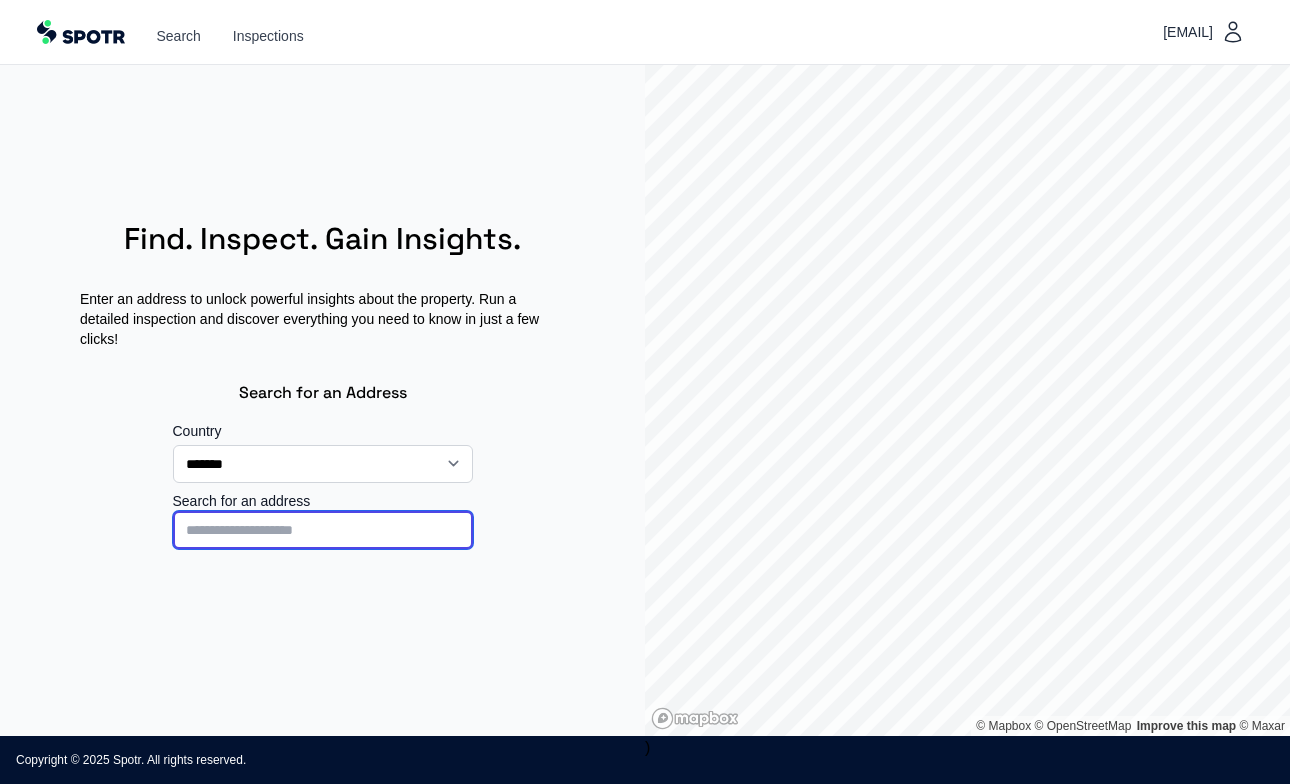 click at bounding box center [323, 530] 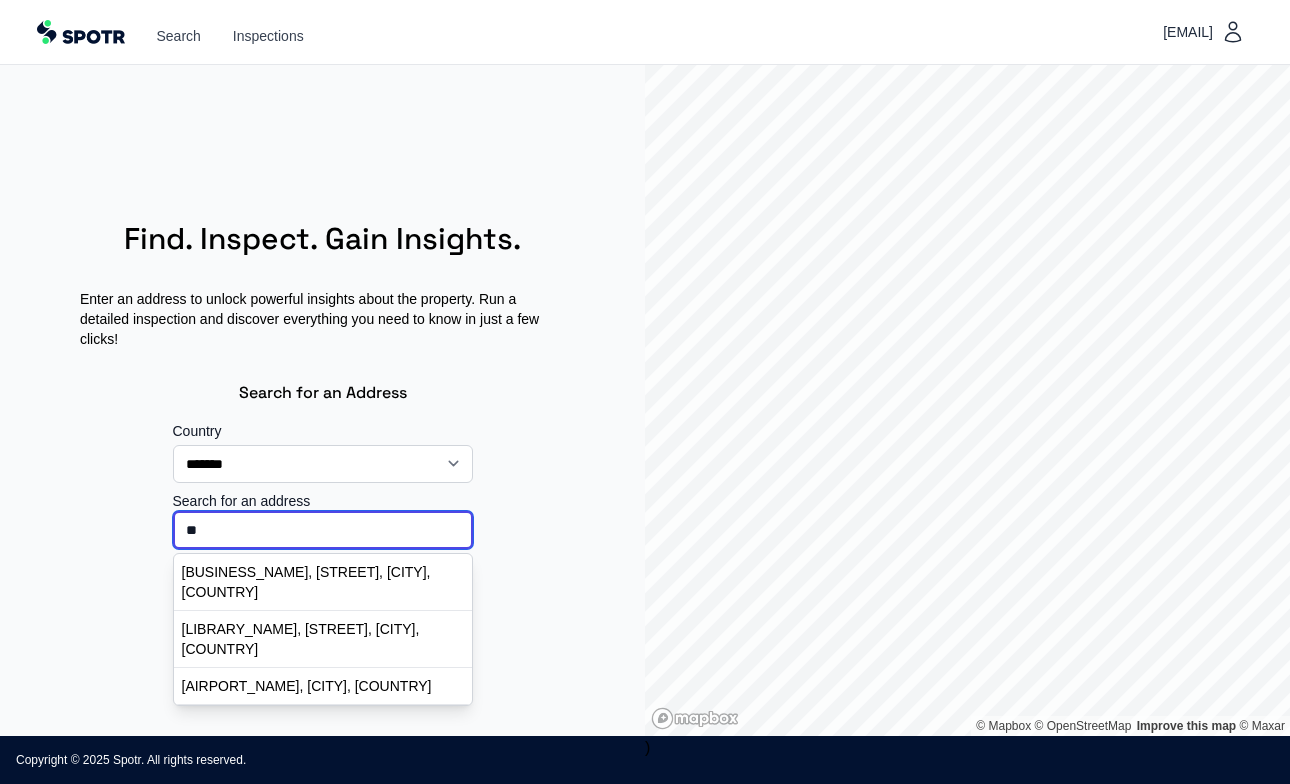 type on "*" 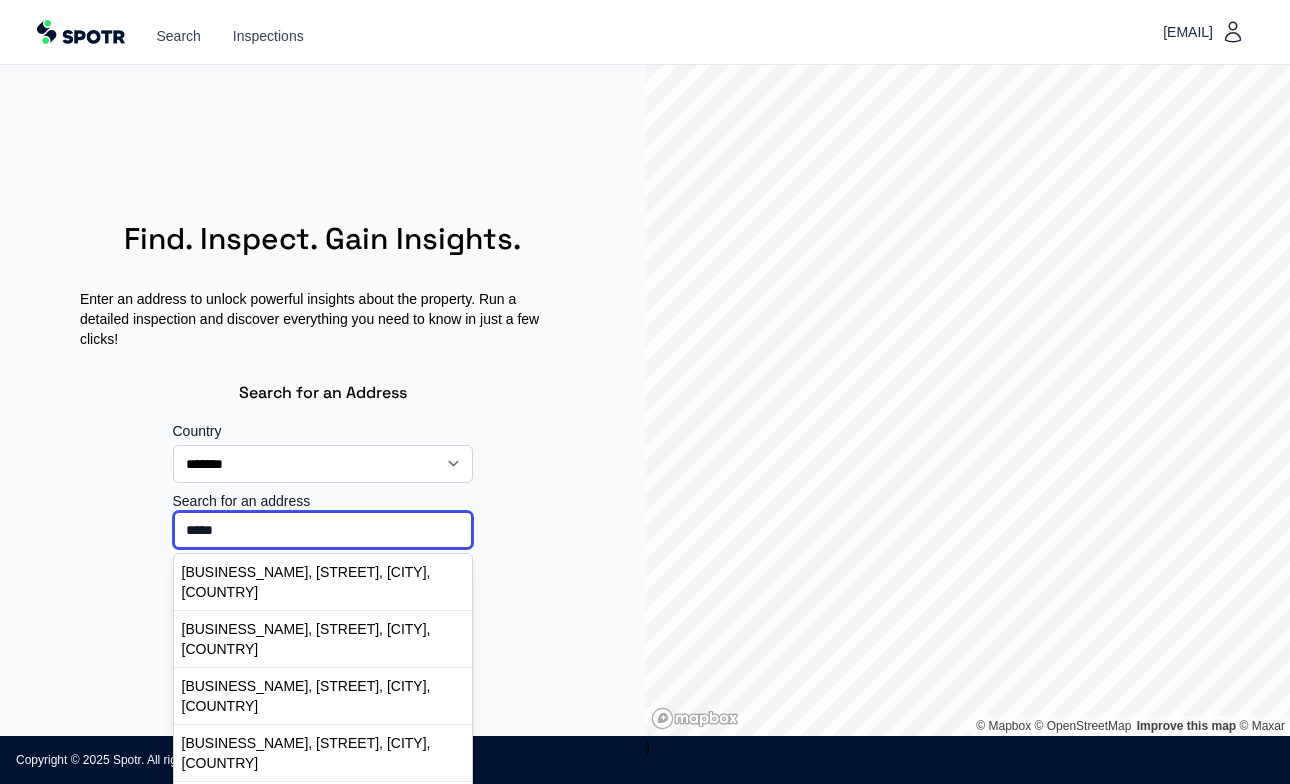 drag, startPoint x: 234, startPoint y: 526, endPoint x: 61, endPoint y: 526, distance: 173 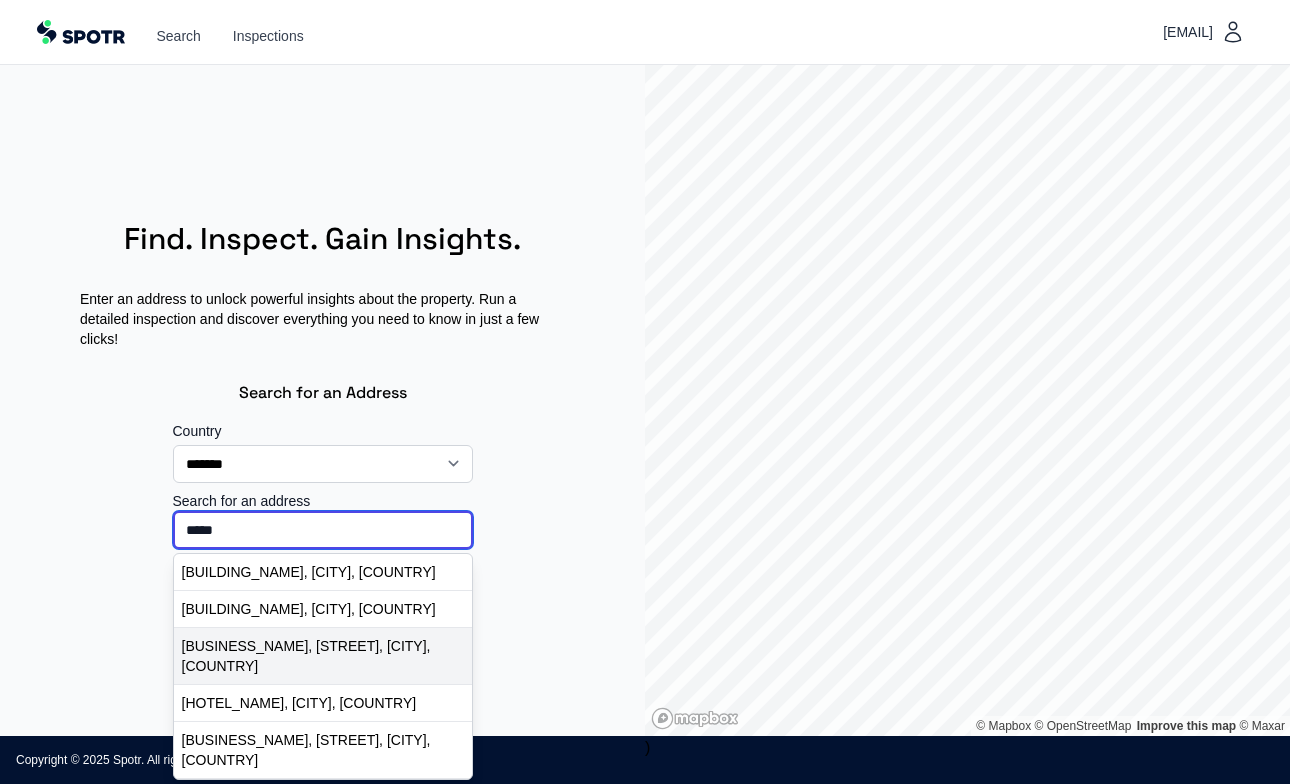 scroll, scrollTop: 7, scrollLeft: 0, axis: vertical 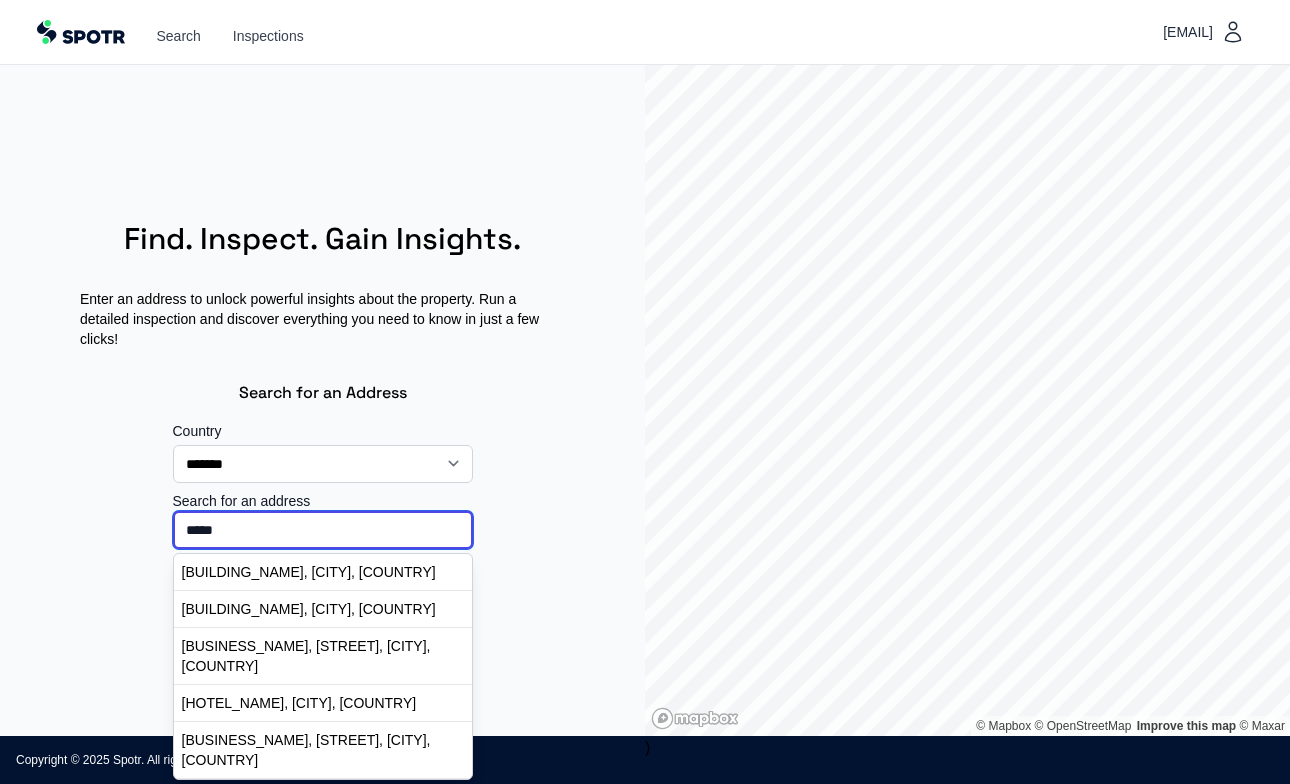 drag, startPoint x: 246, startPoint y: 524, endPoint x: 85, endPoint y: 522, distance: 161.01242 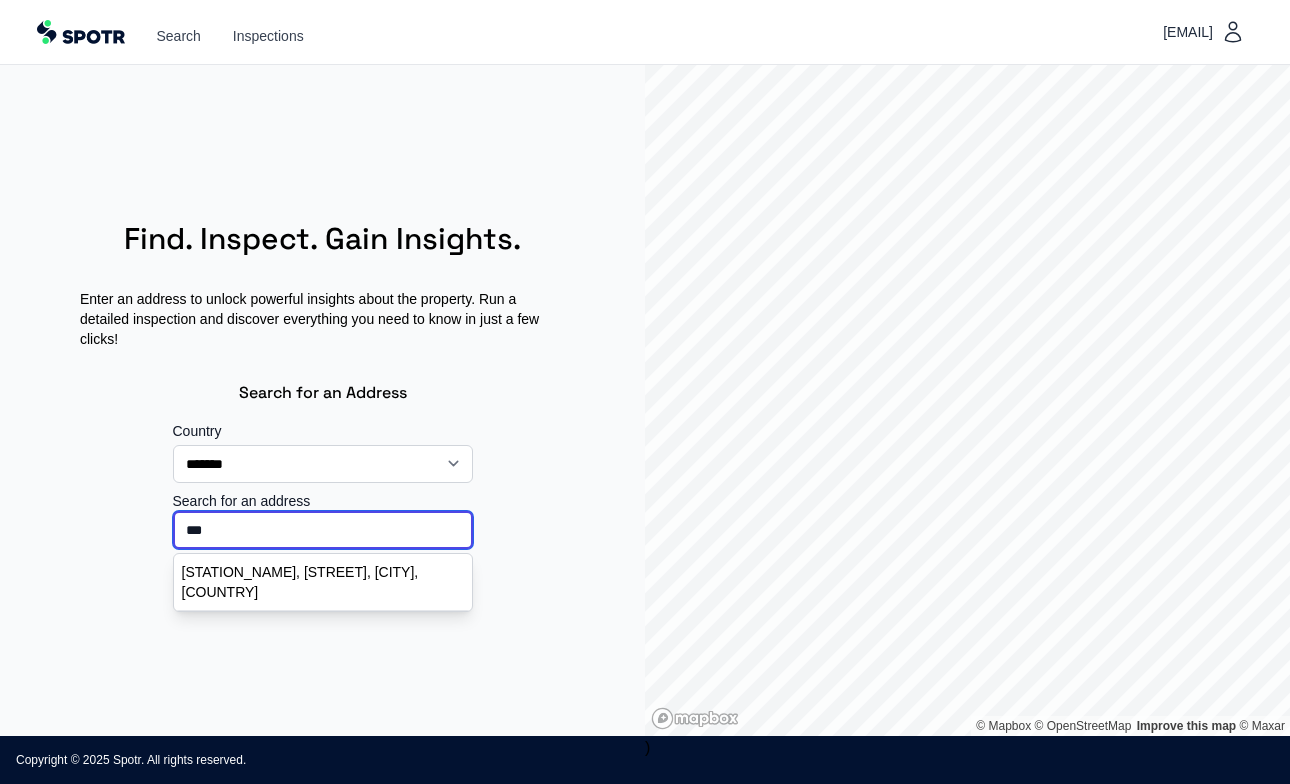 scroll, scrollTop: 0, scrollLeft: 0, axis: both 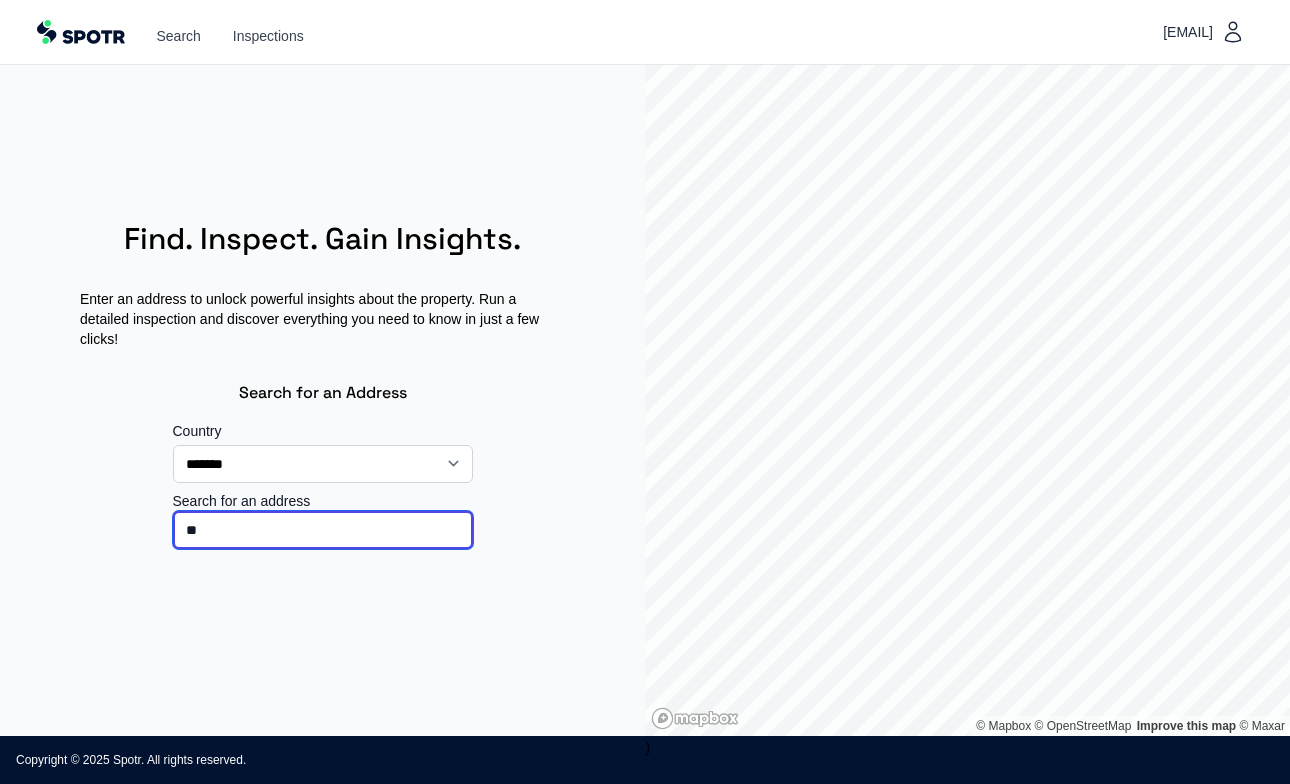 type on "*" 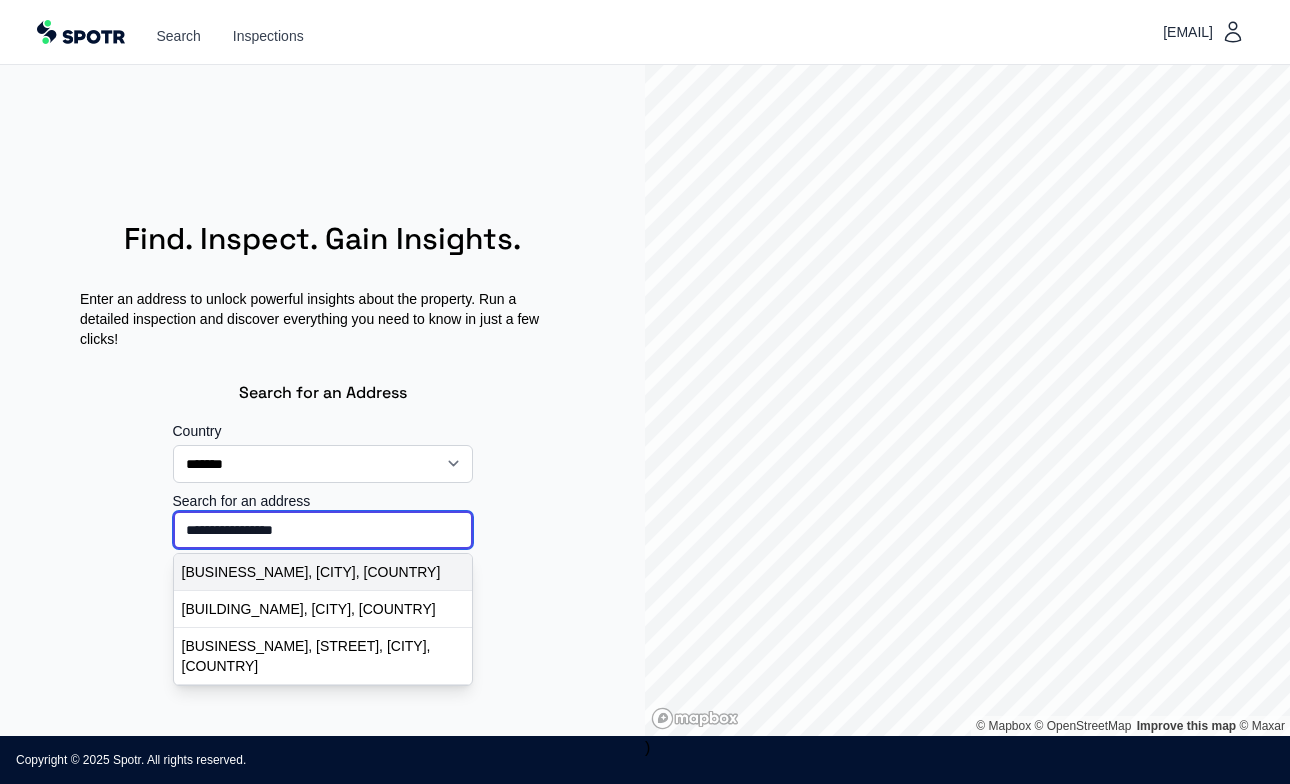 type on "**********" 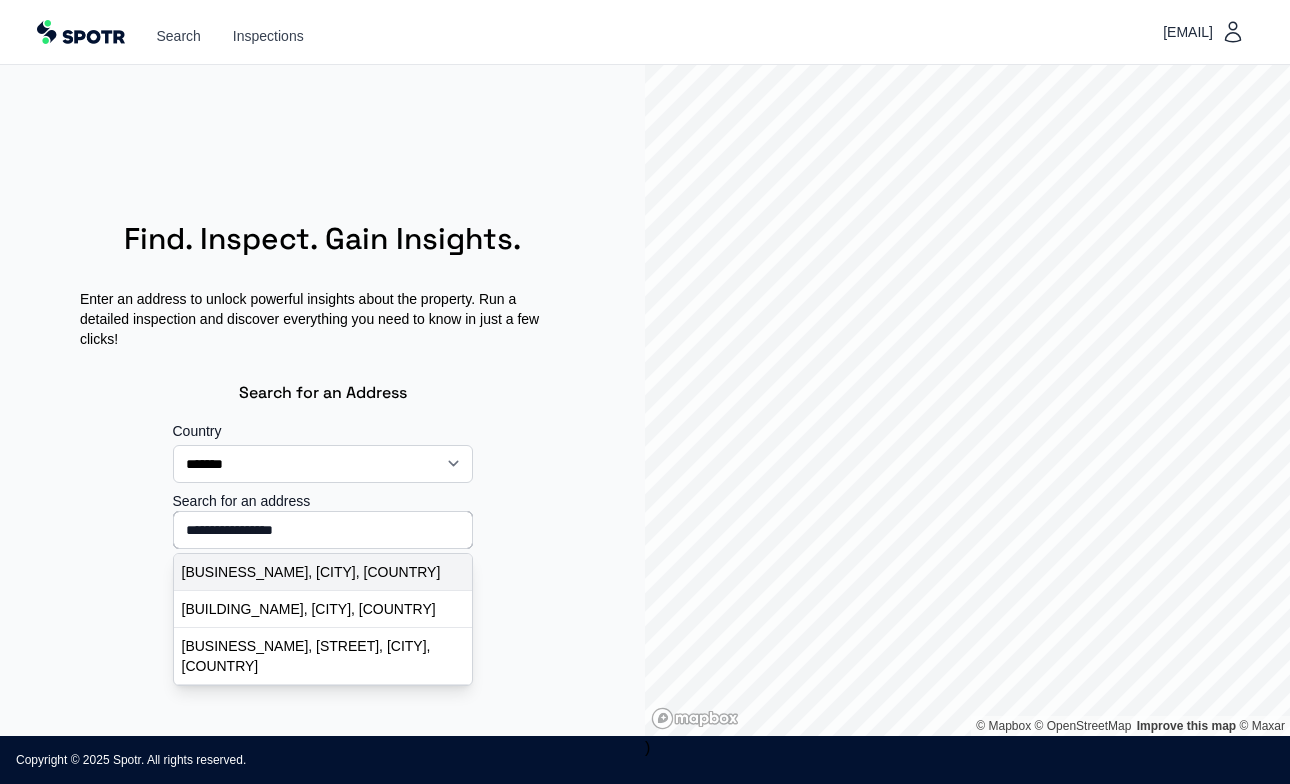 click on "Liverpool Science Park IC2, Liverpool, UK" at bounding box center [323, 572] 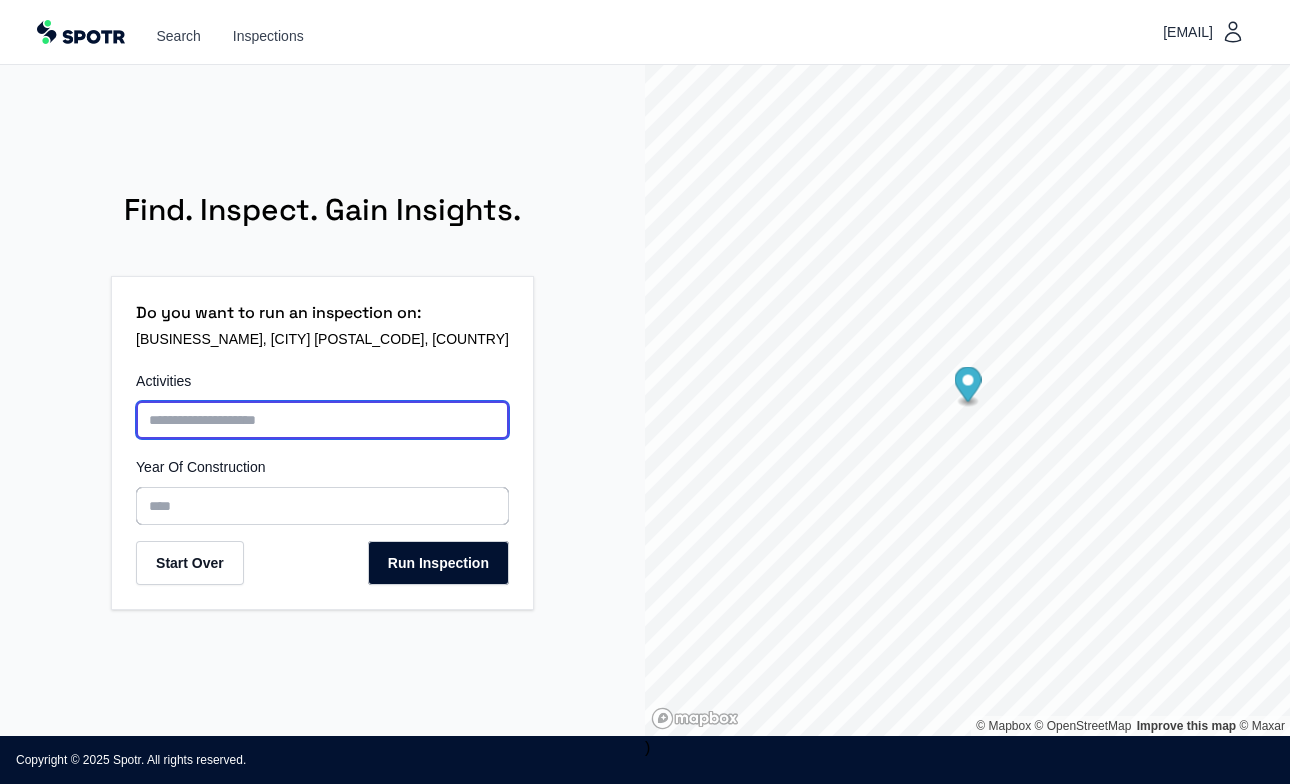 click at bounding box center [322, 420] 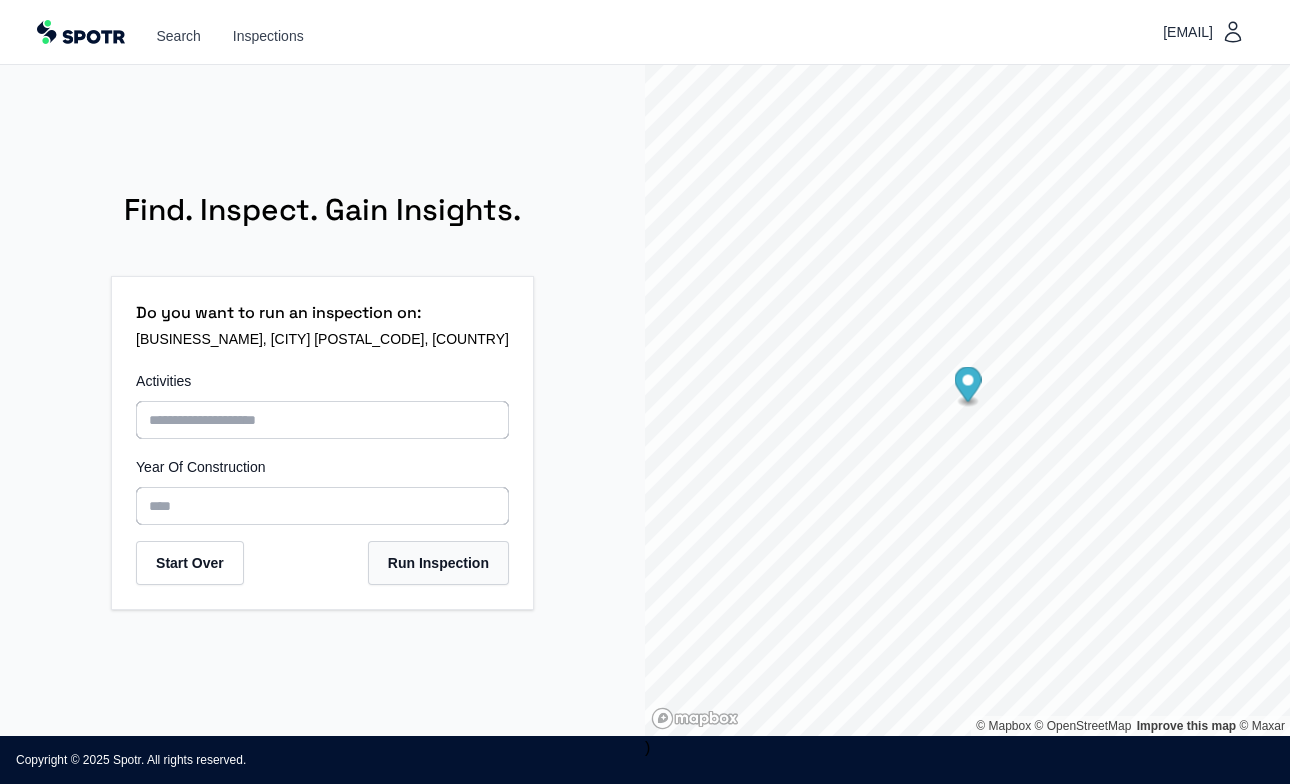 click on "Run Inspection" at bounding box center [438, 563] 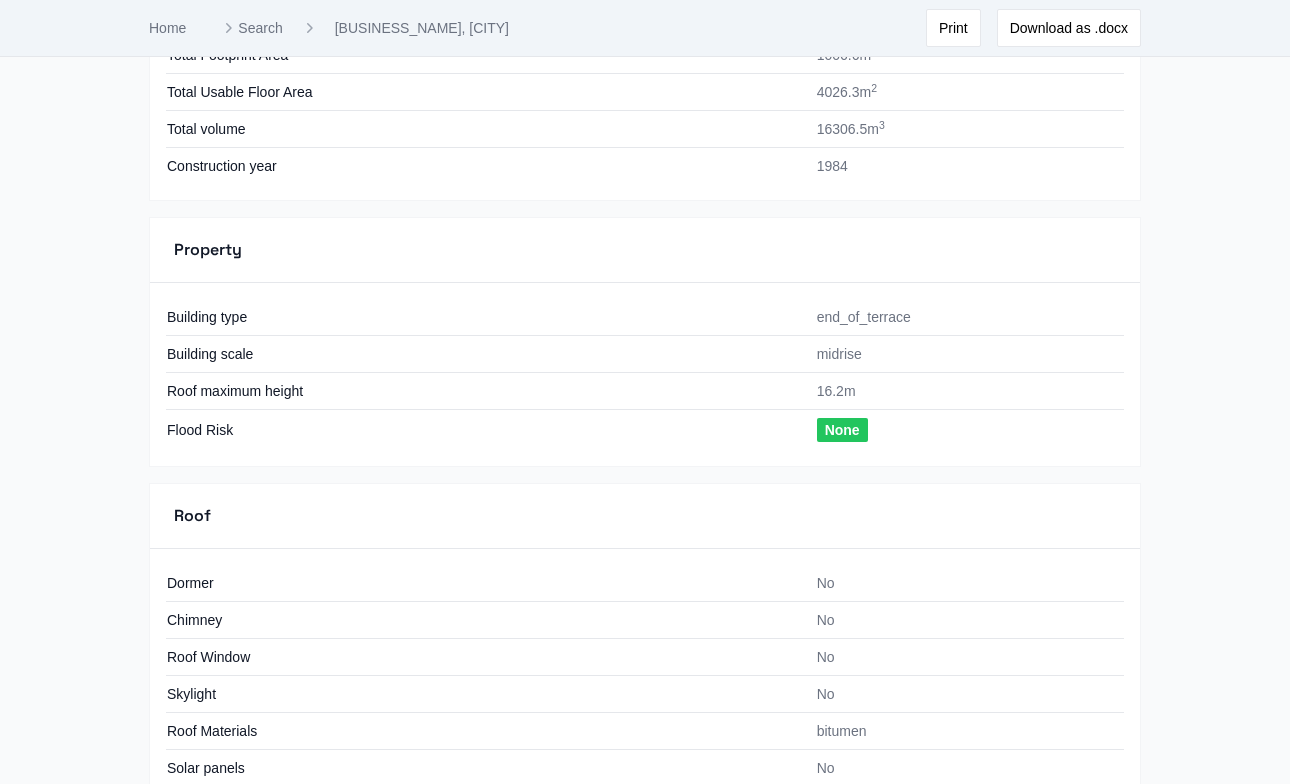 scroll, scrollTop: 1241, scrollLeft: 0, axis: vertical 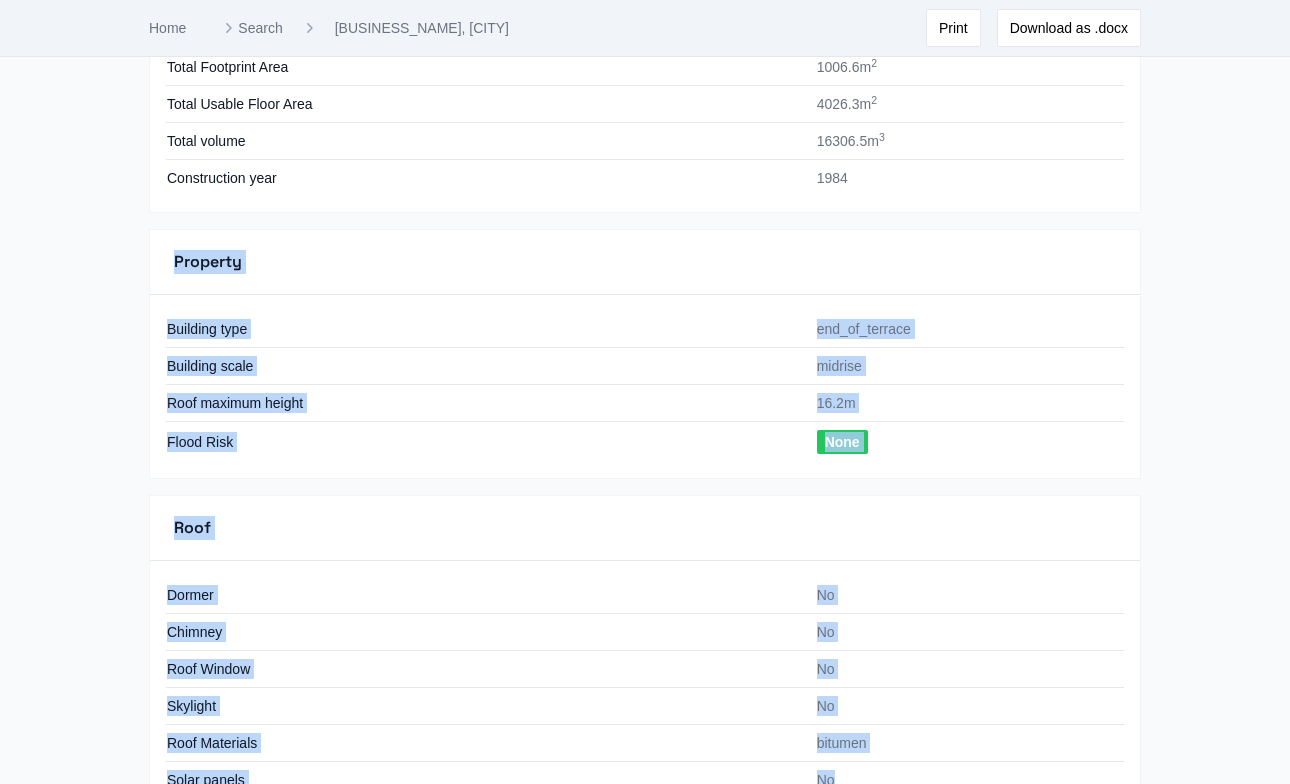 drag, startPoint x: 176, startPoint y: 259, endPoint x: 891, endPoint y: 773, distance: 880.5799 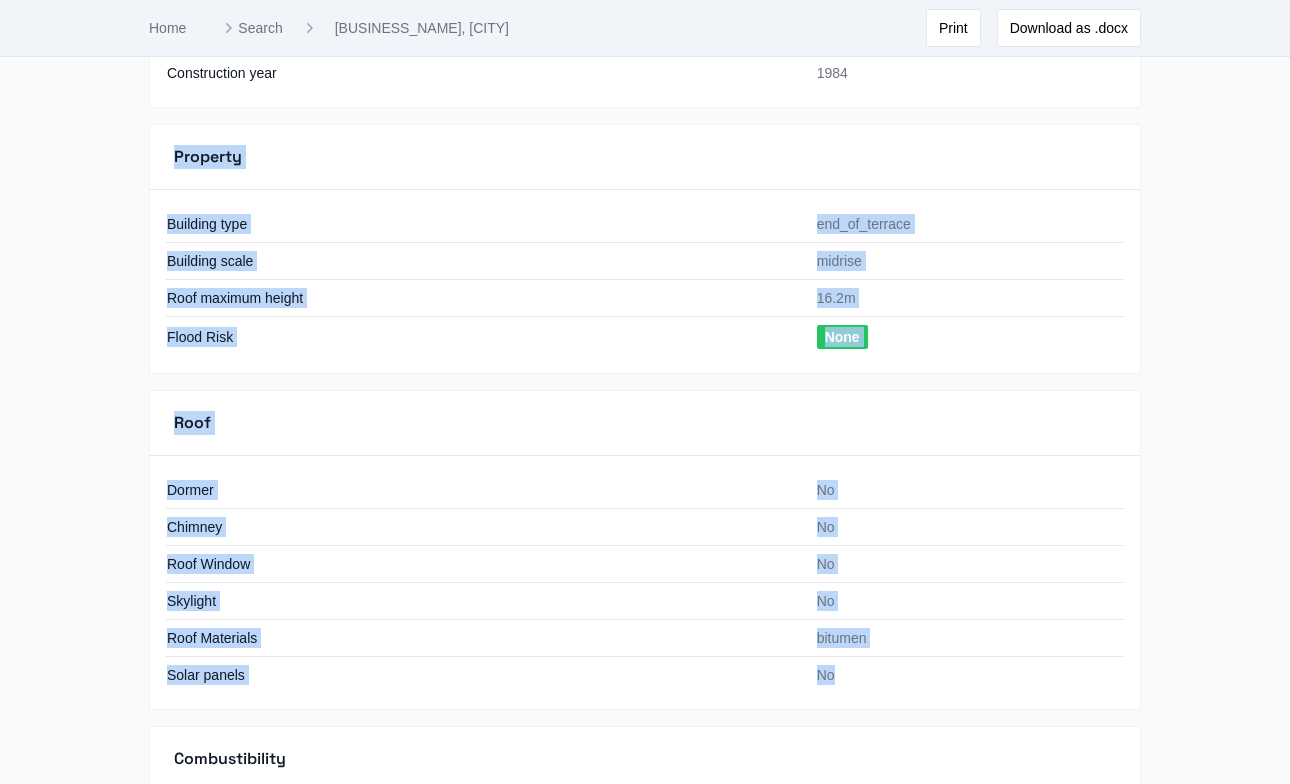 scroll, scrollTop: 1348, scrollLeft: 0, axis: vertical 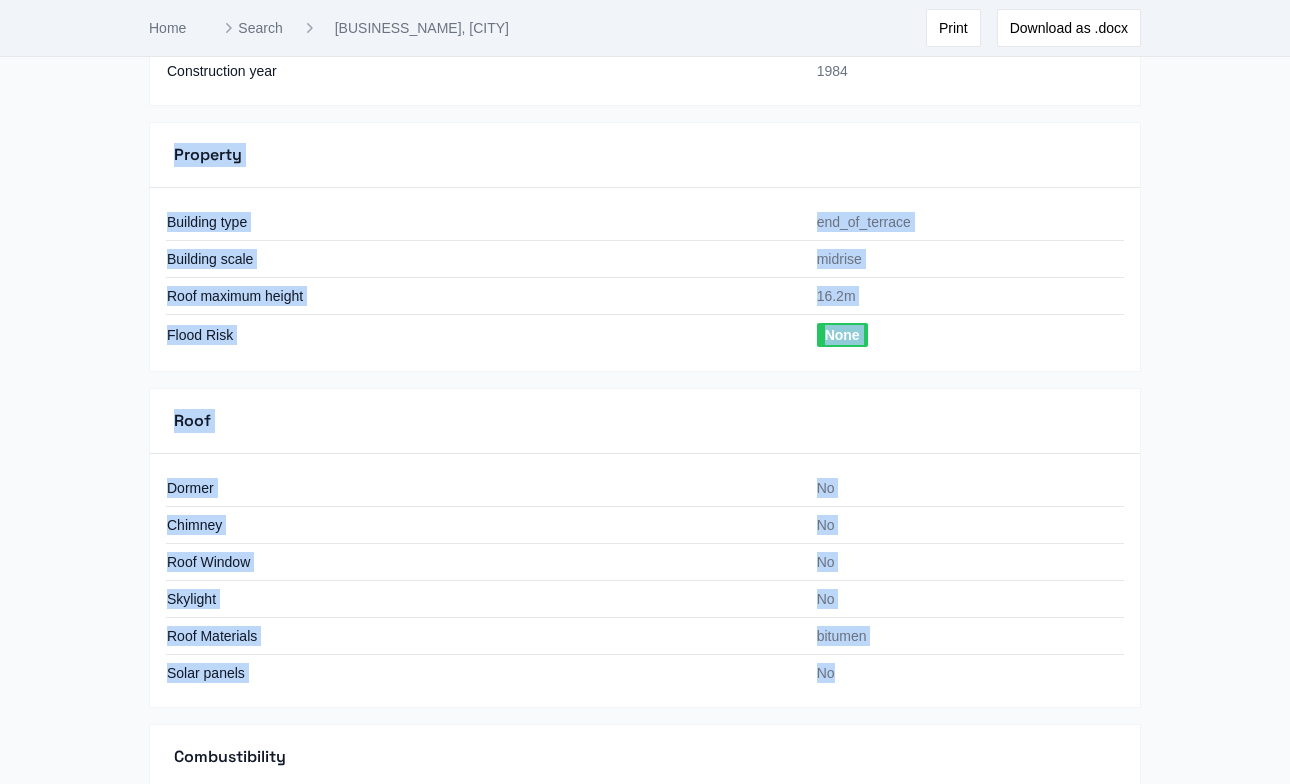 copy on "Property Building type end_of_terrace Building scale midrise Roof maximum height 16.2m Flood Risk None Roof Dormer No Chimney No Roof Window No Skylight No Roof Materials bitumen Solar panels No" 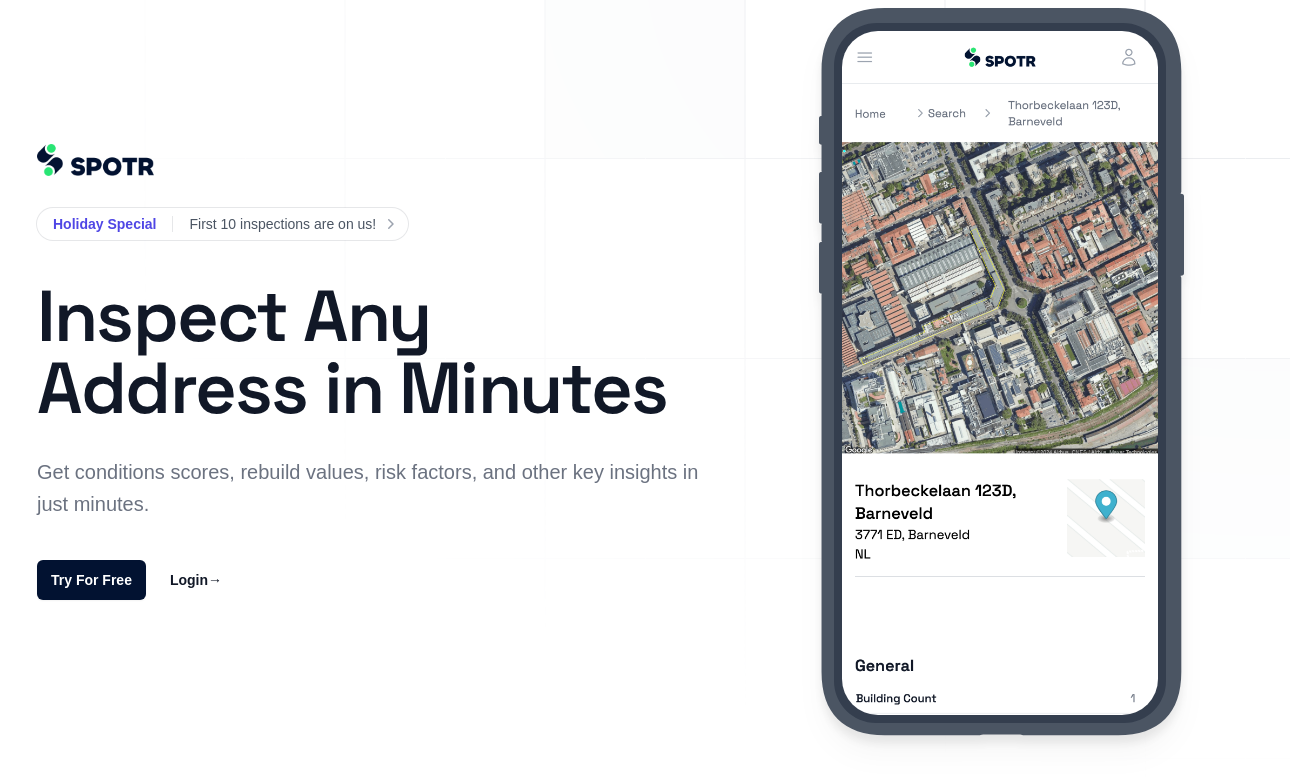 scroll, scrollTop: 0, scrollLeft: 0, axis: both 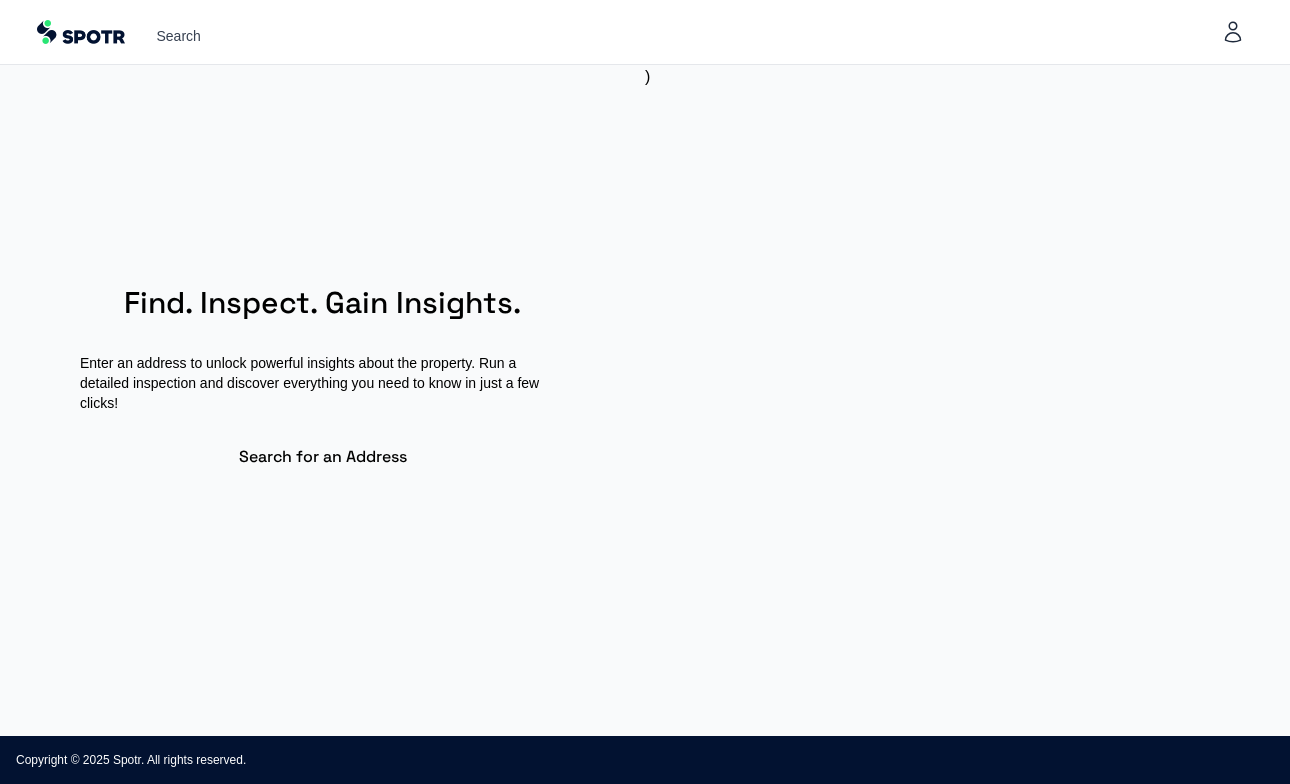 select on "**" 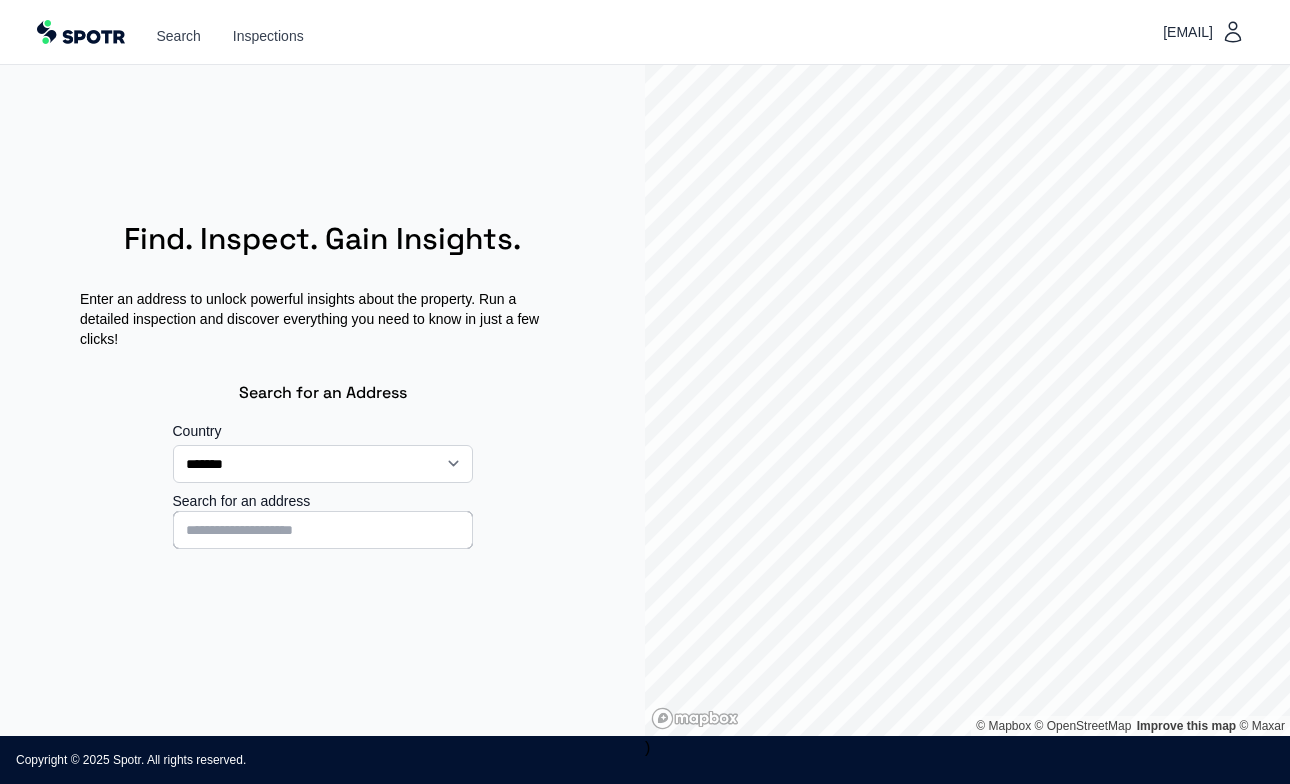 click at bounding box center (695, 718) 